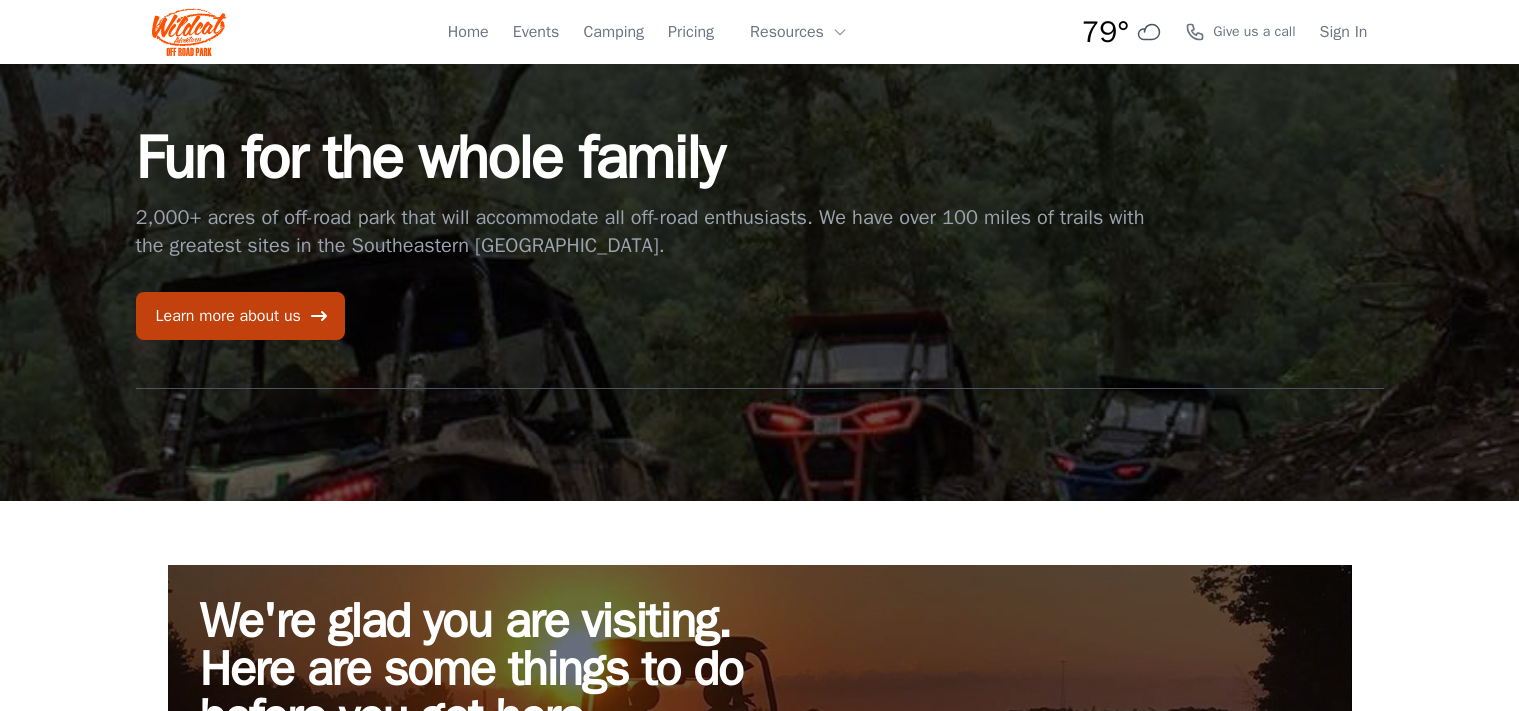 scroll, scrollTop: 0, scrollLeft: 0, axis: both 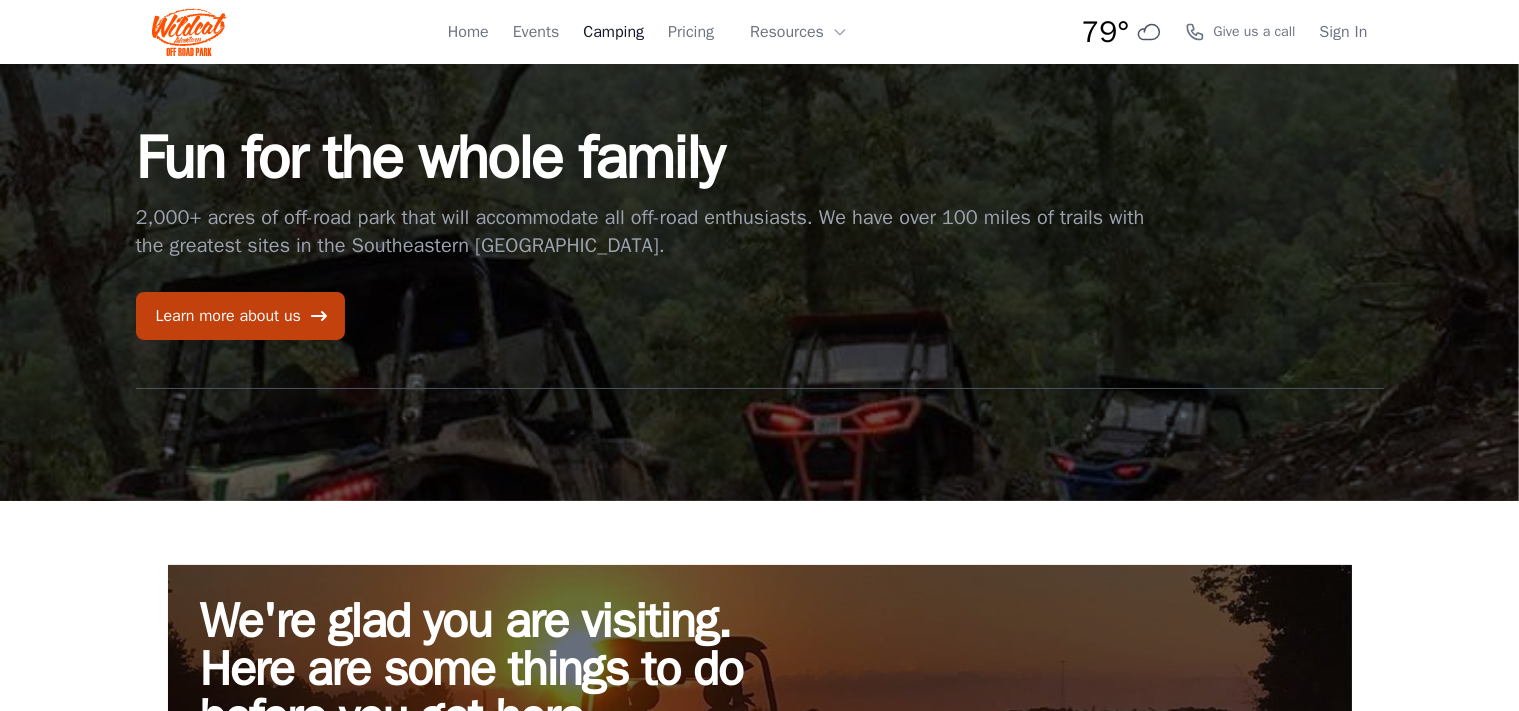 click on "Camping" at bounding box center [613, 32] 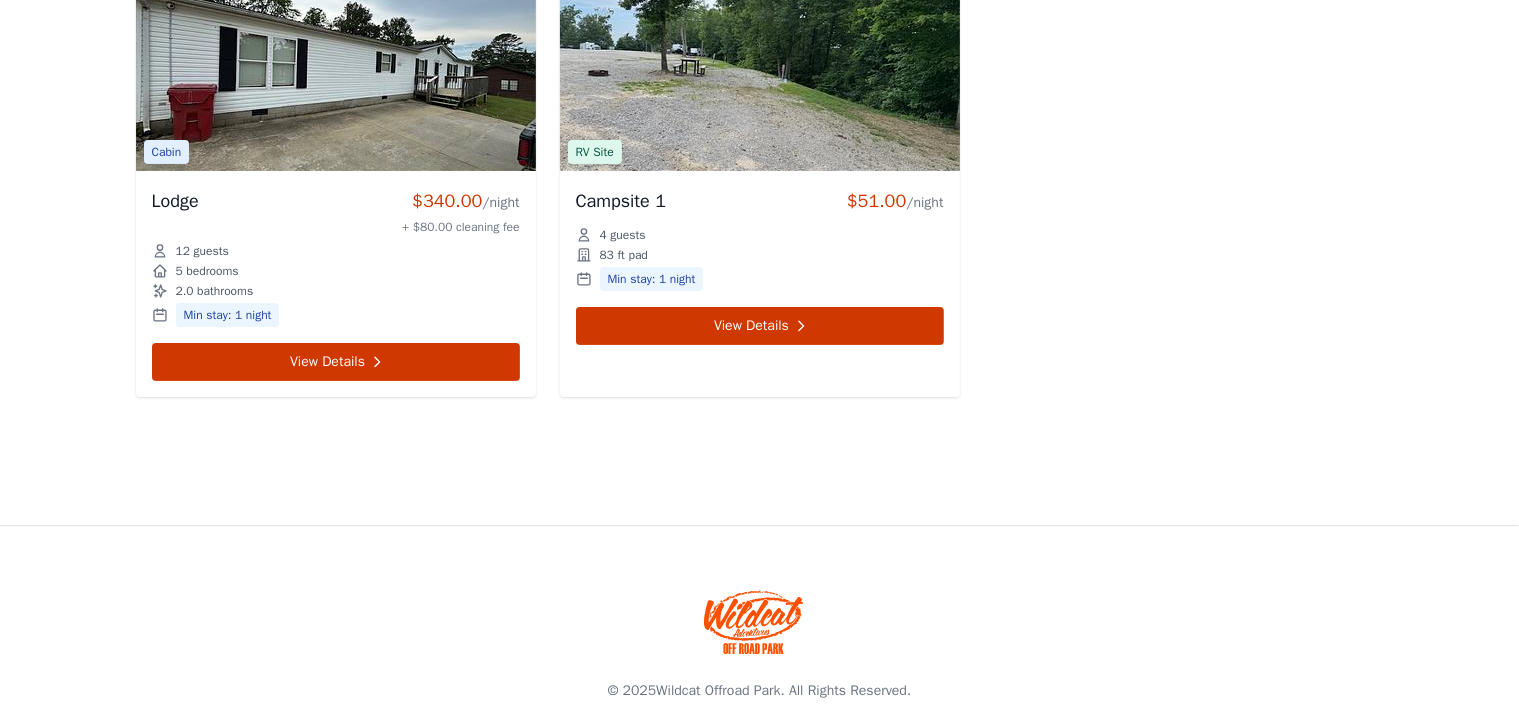 scroll, scrollTop: 7955, scrollLeft: 0, axis: vertical 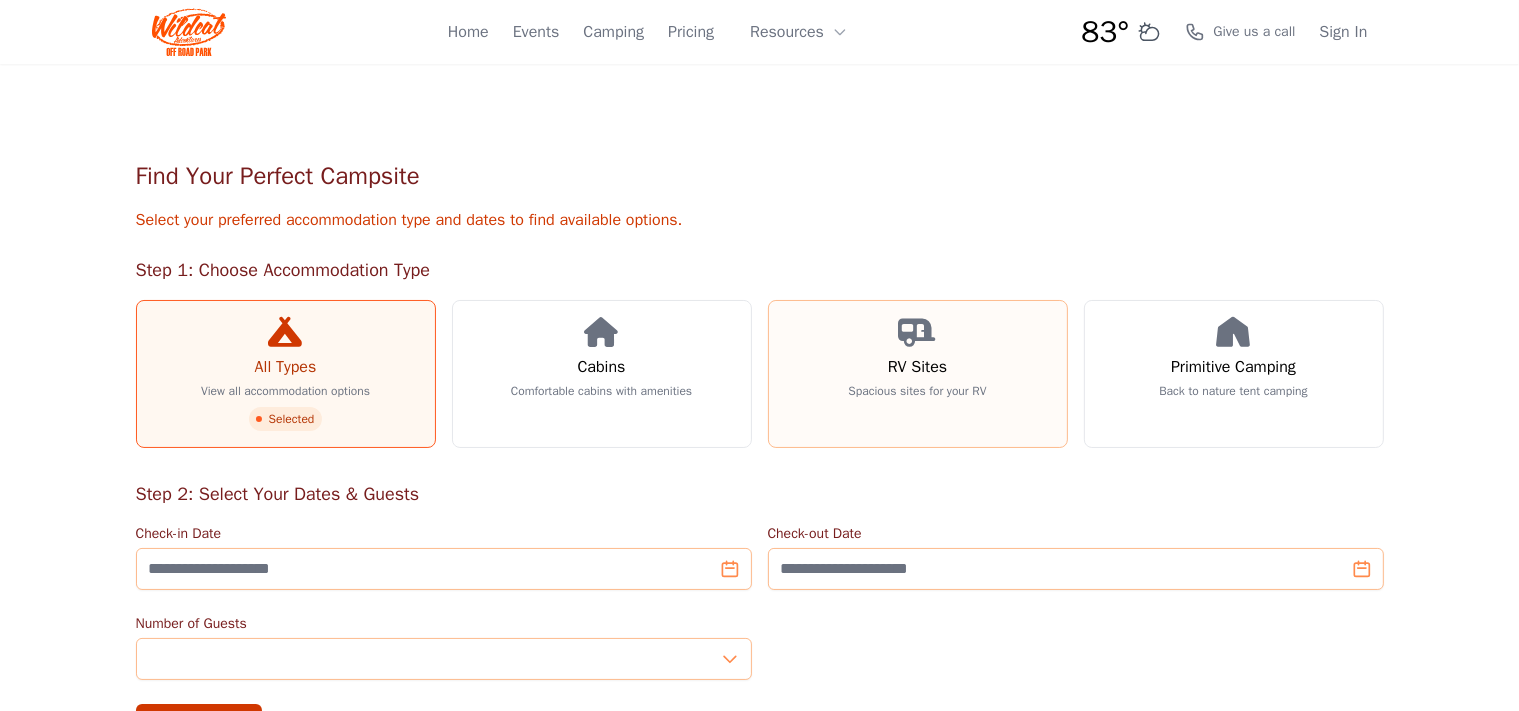click on "RV Sites
Spacious sites for your RV" at bounding box center [918, 374] 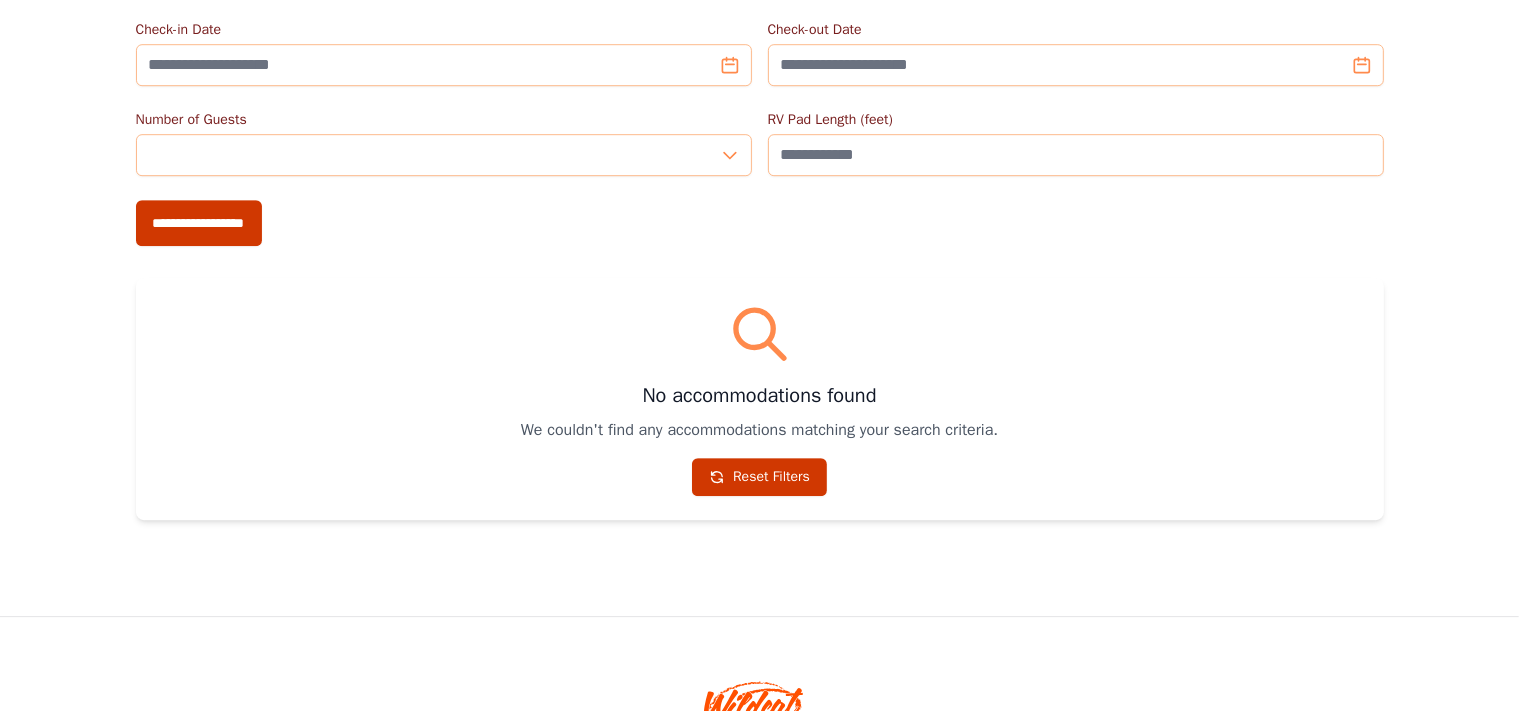 scroll, scrollTop: 0, scrollLeft: 0, axis: both 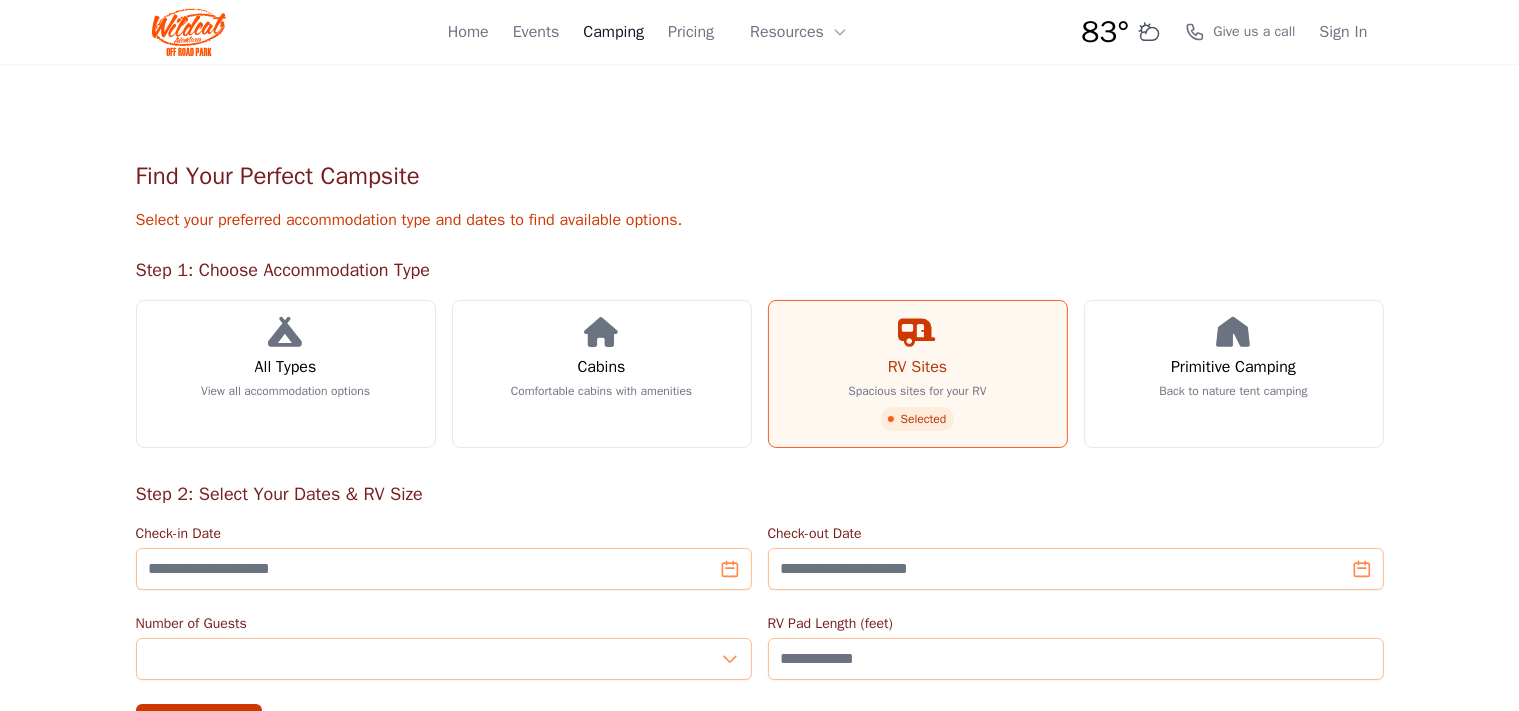 click on "Camping" at bounding box center (613, 32) 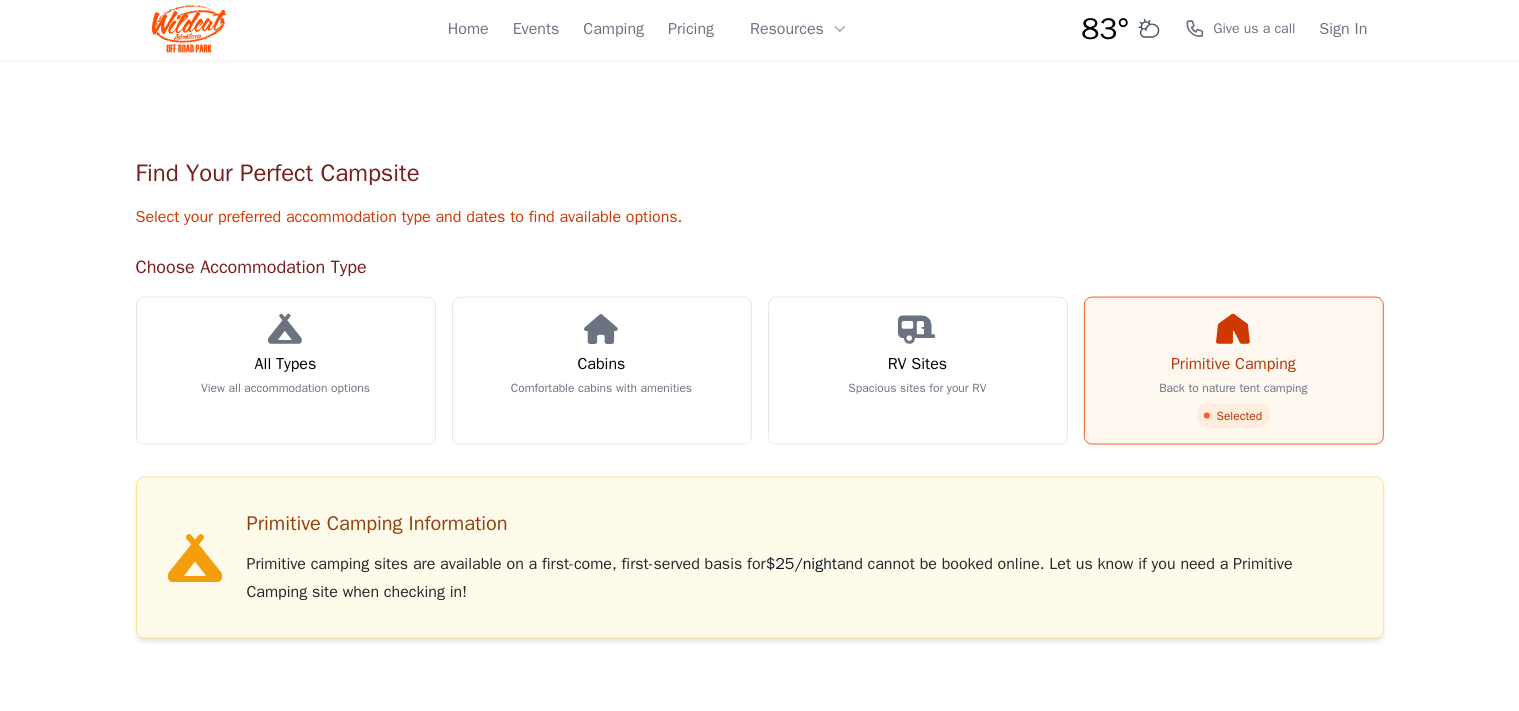 scroll, scrollTop: 0, scrollLeft: 0, axis: both 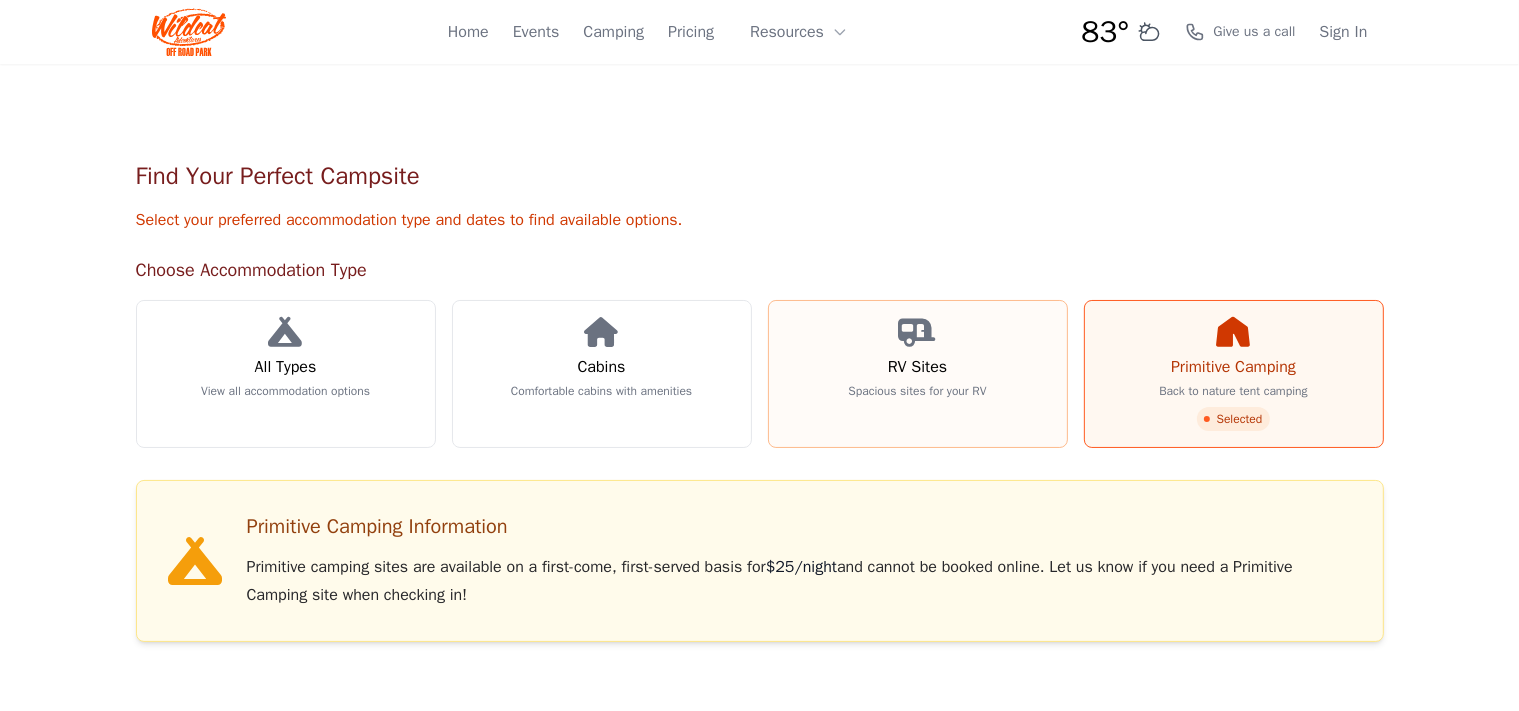 click on "Spacious sites for your RV" at bounding box center [917, 391] 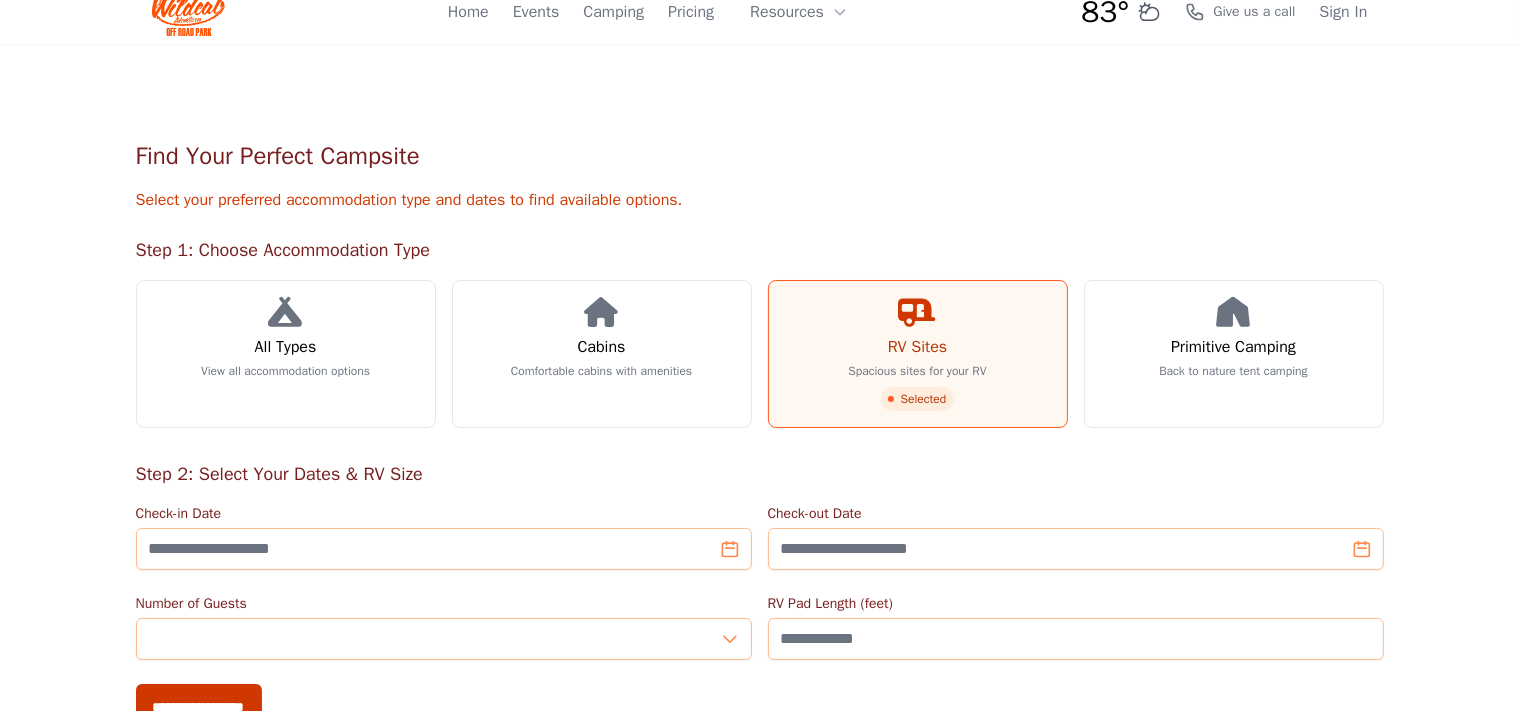 scroll, scrollTop: 0, scrollLeft: 0, axis: both 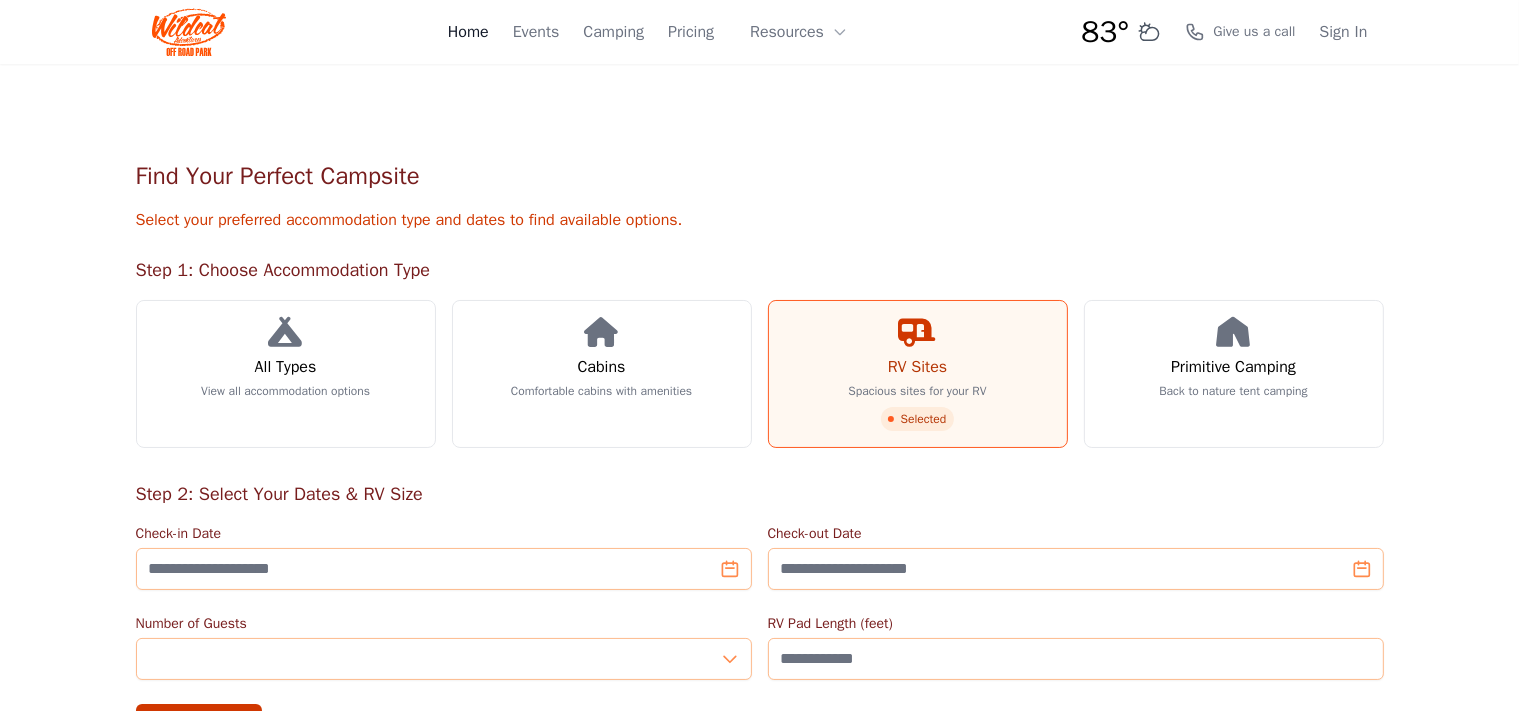 click on "Home" at bounding box center [468, 32] 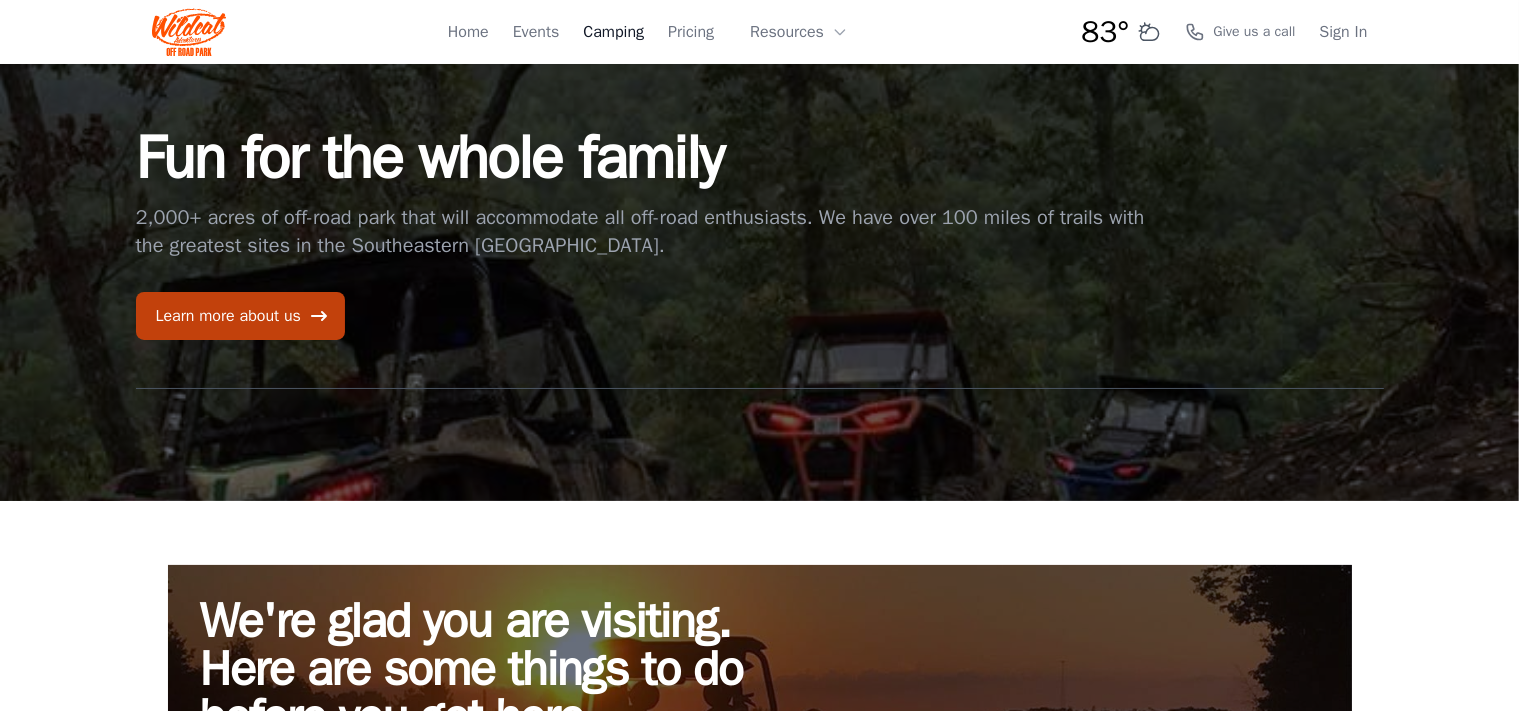 click on "Camping" at bounding box center (613, 32) 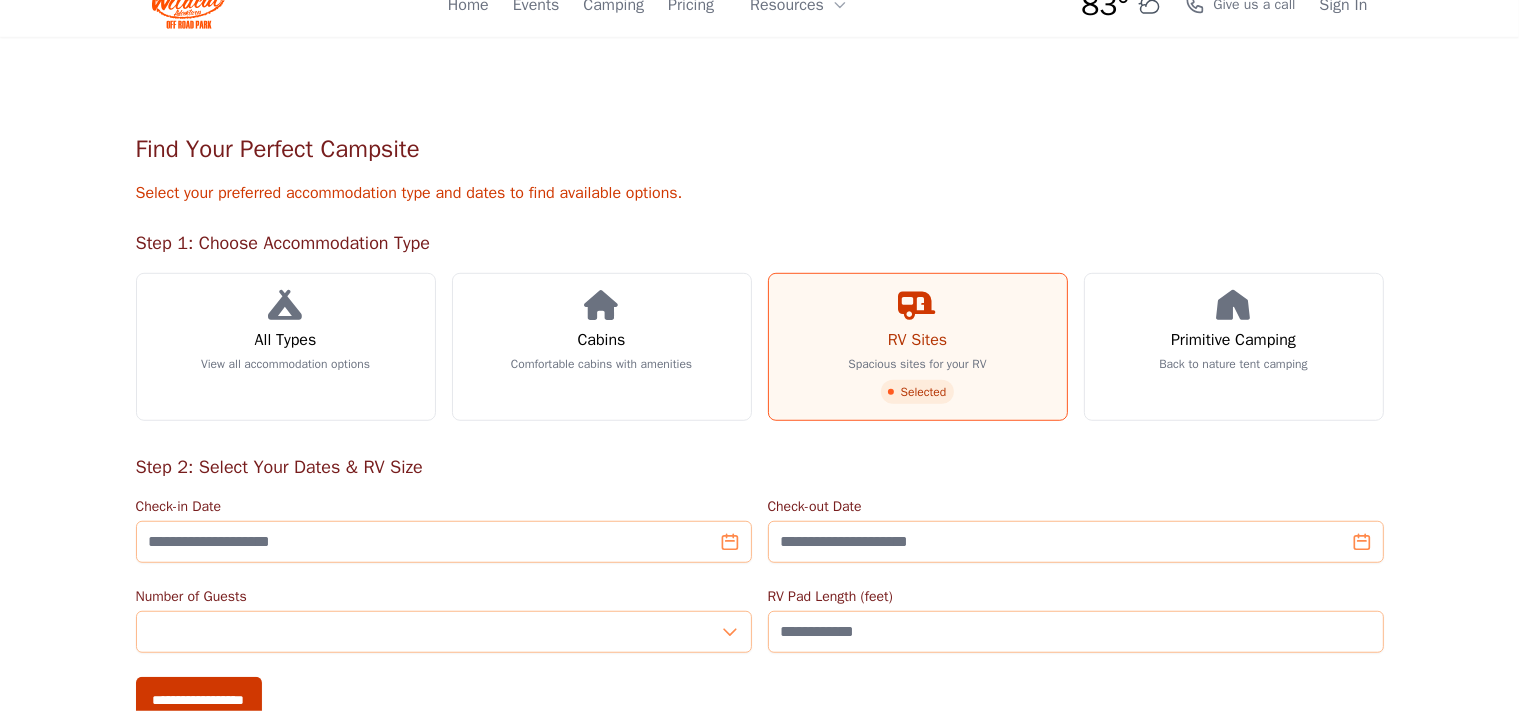 scroll, scrollTop: 0, scrollLeft: 0, axis: both 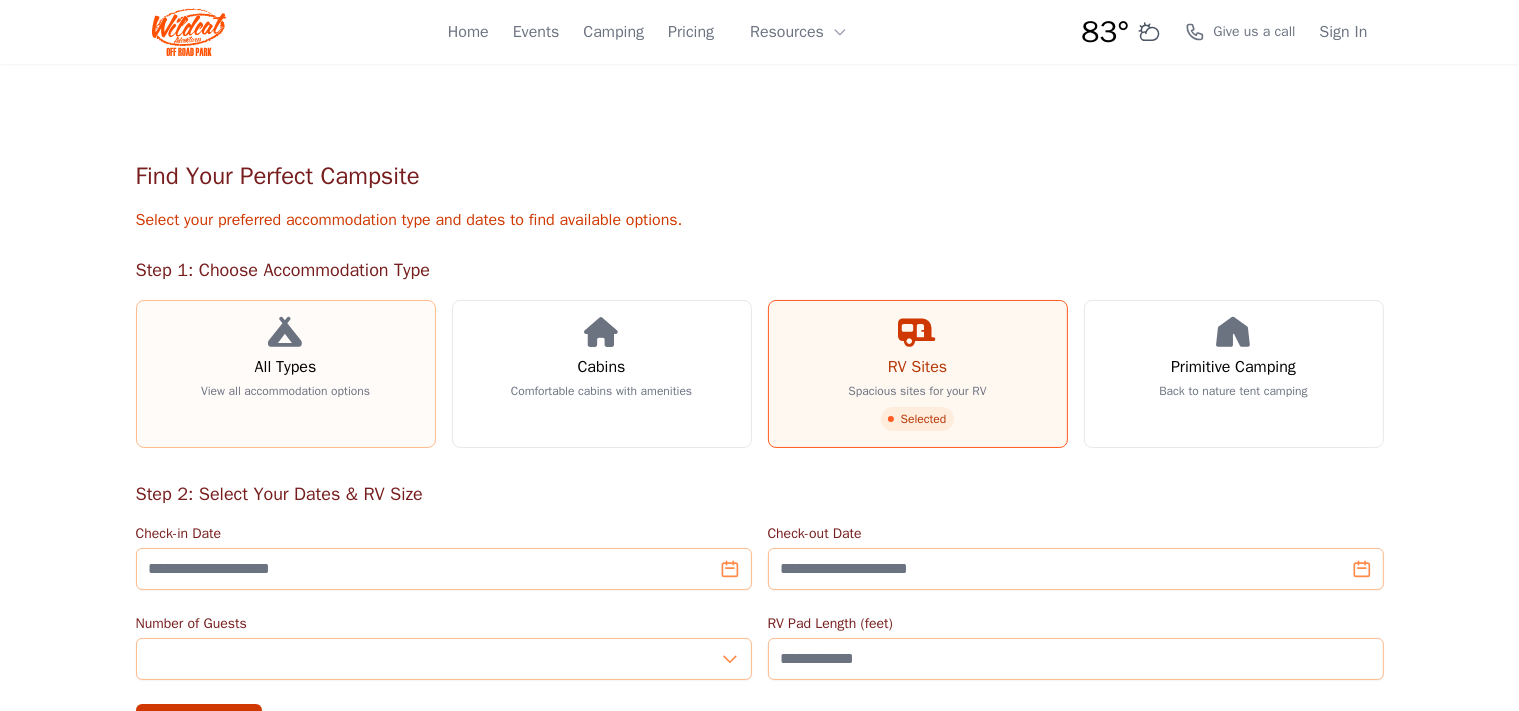 click on "All Types
View all accommodation options" at bounding box center [286, 374] 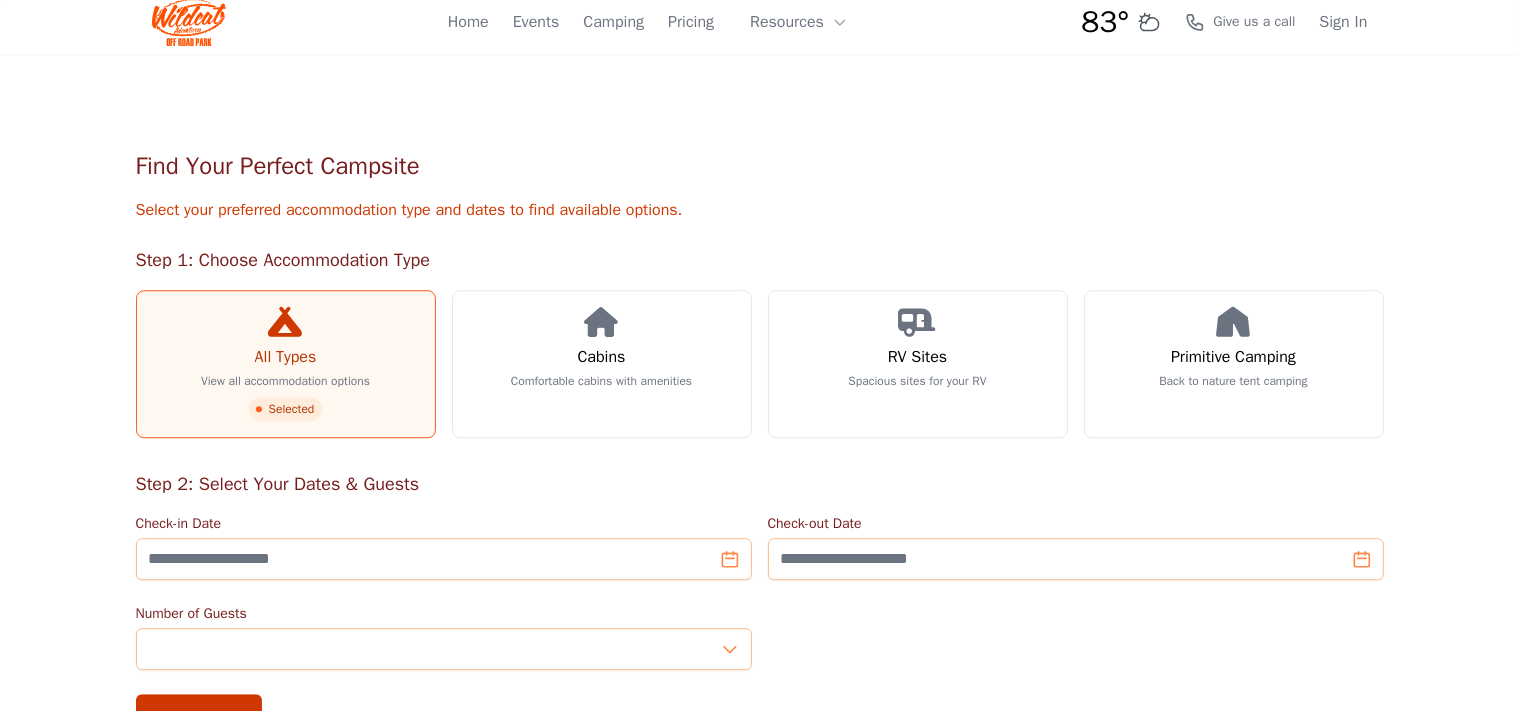 scroll, scrollTop: 0, scrollLeft: 0, axis: both 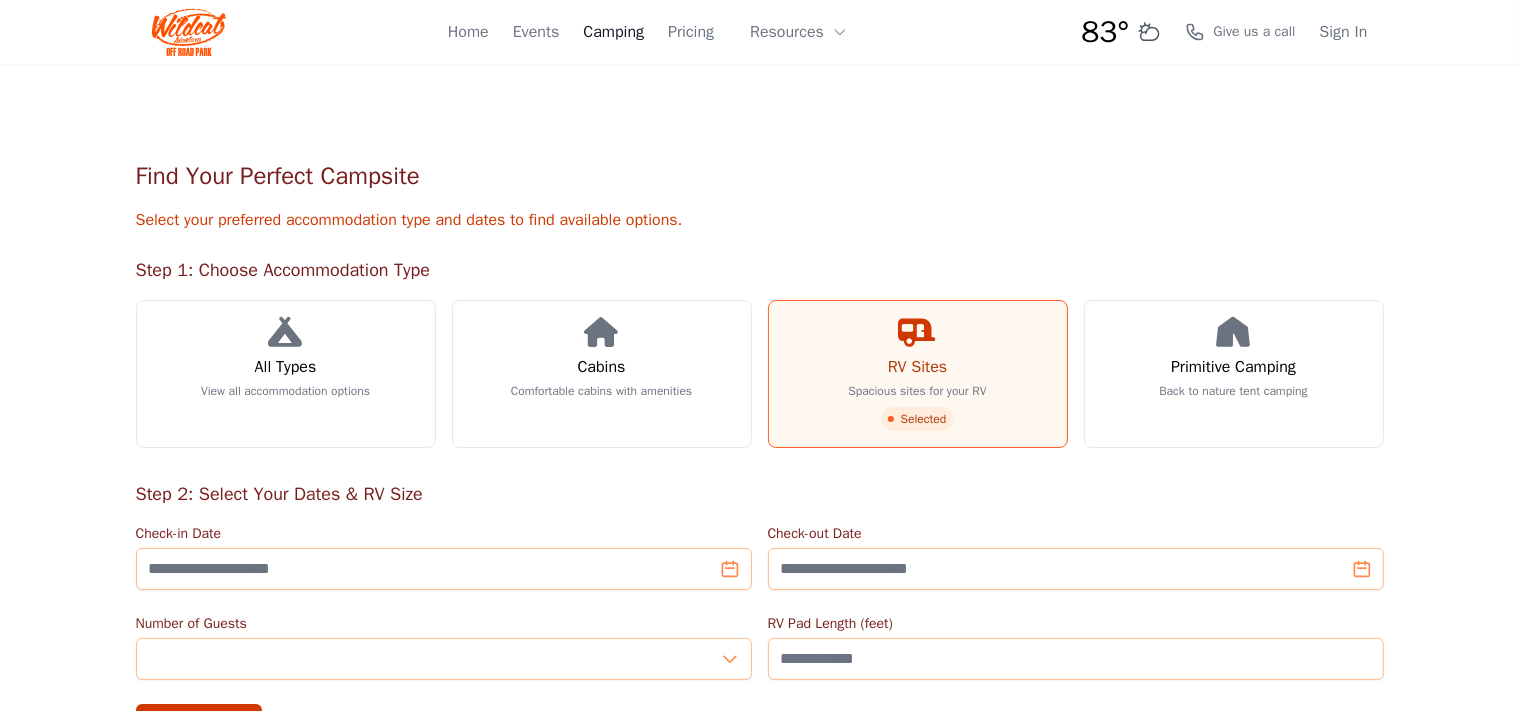 click on "Camping" at bounding box center [613, 32] 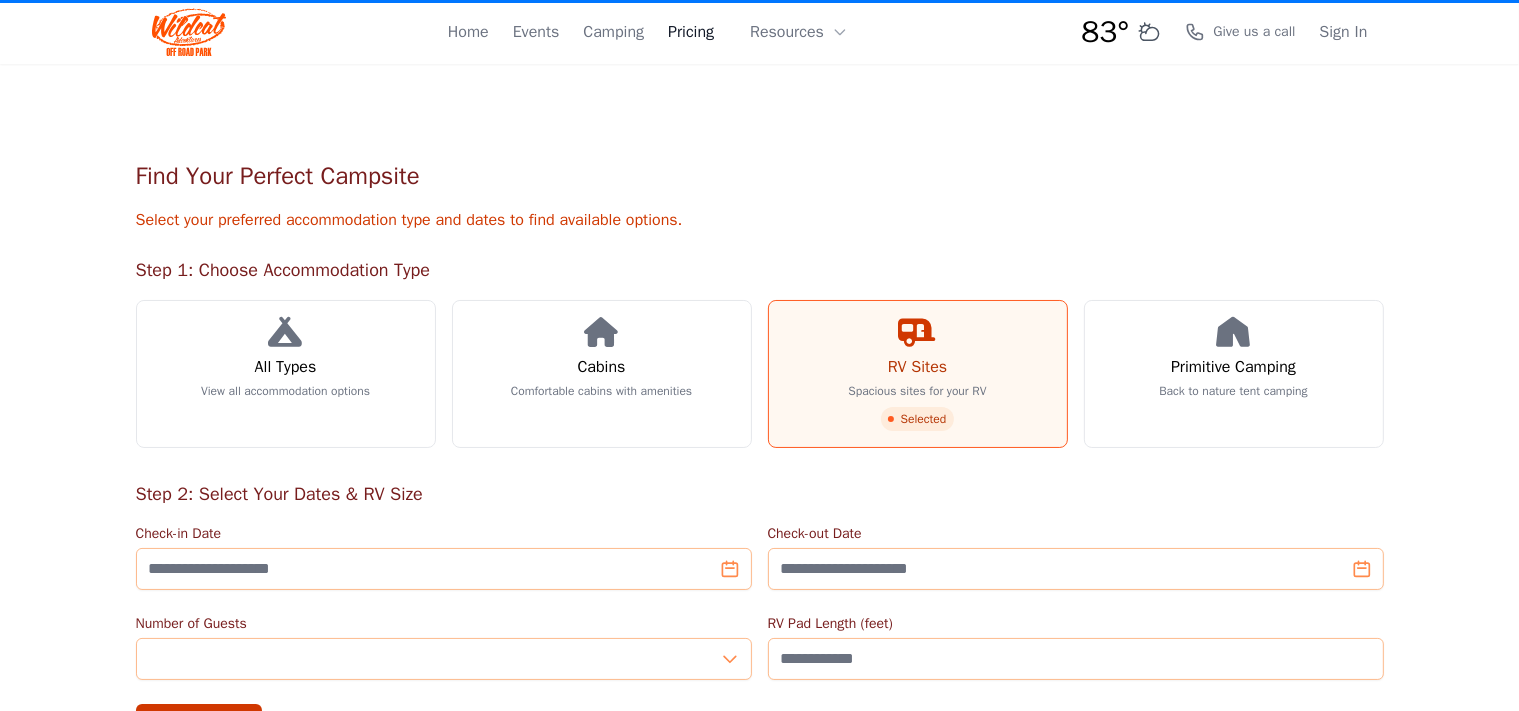 click on "Pricing" at bounding box center (691, 32) 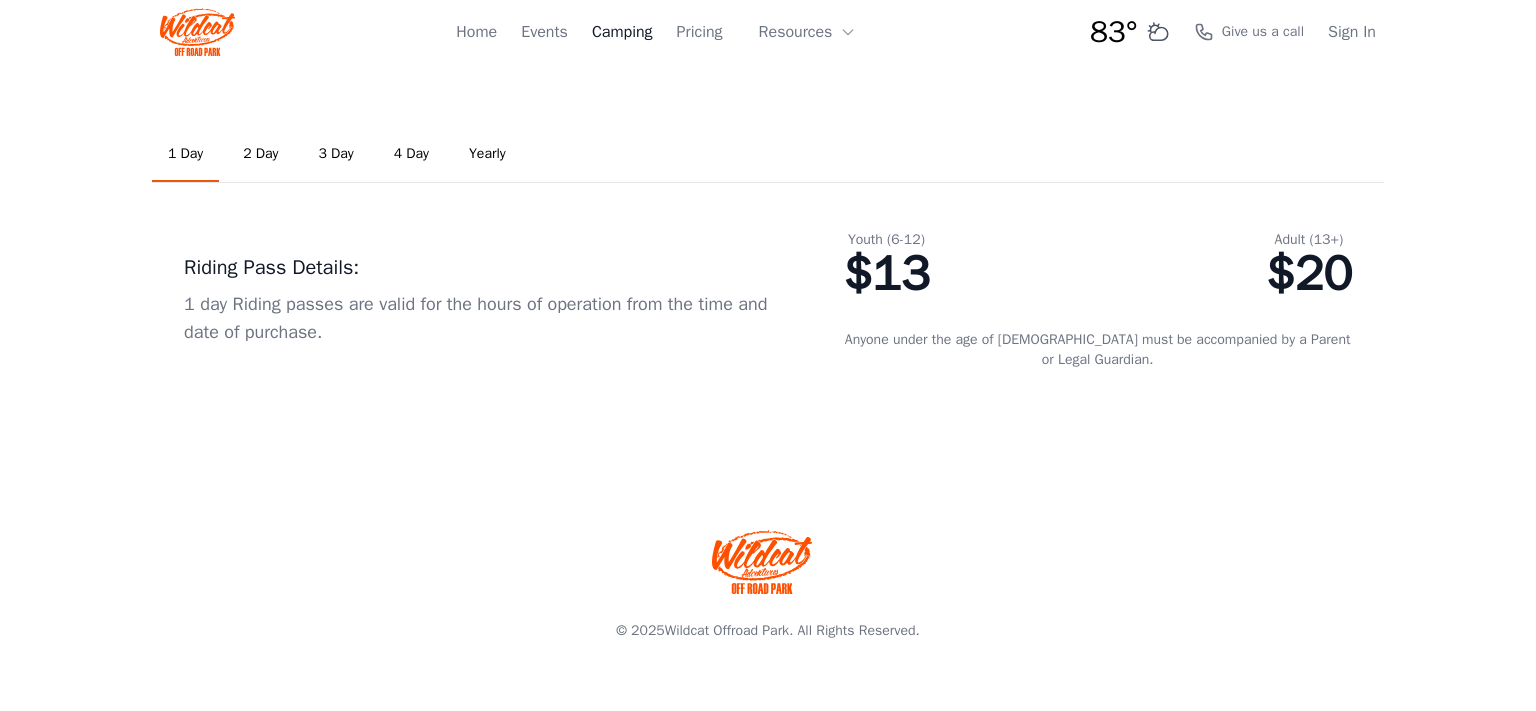 click on "Camping" at bounding box center (622, 32) 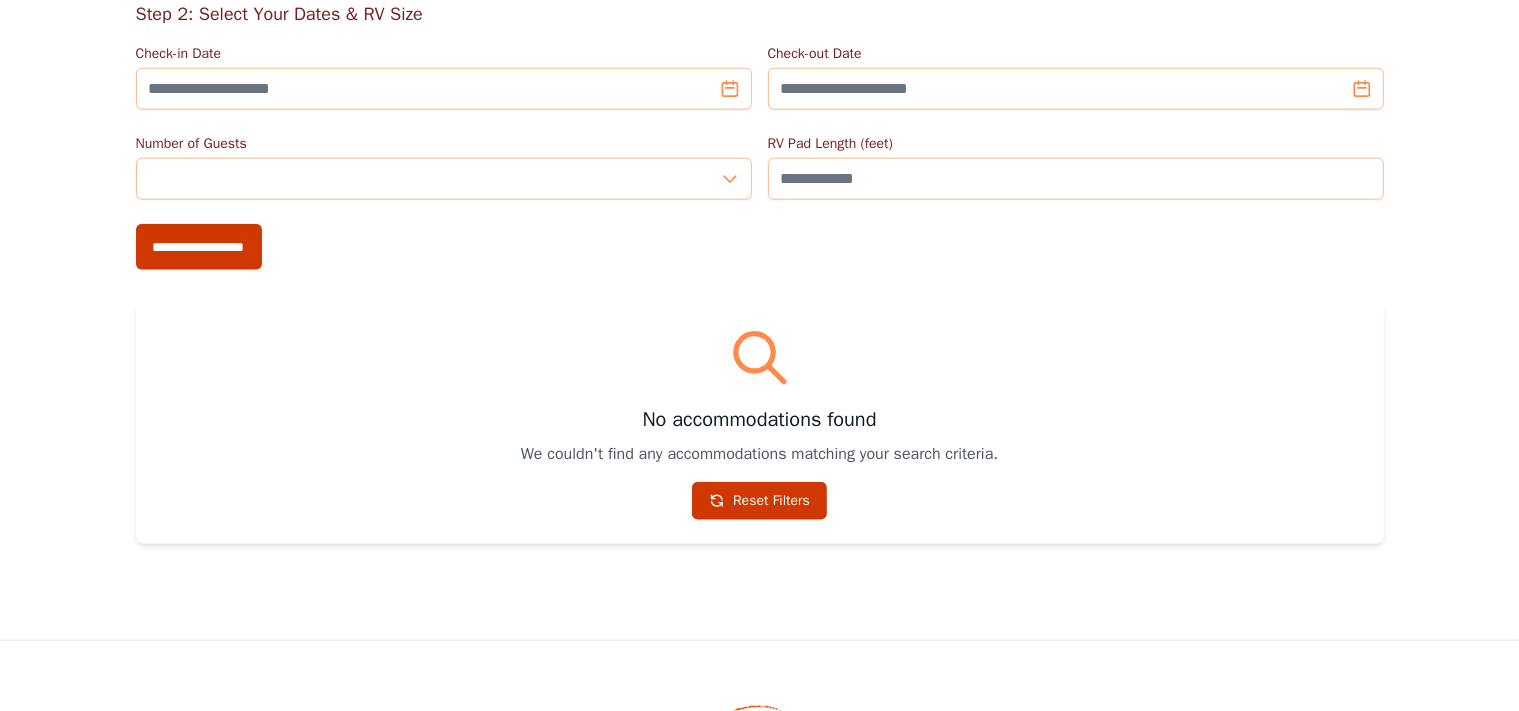 scroll, scrollTop: 624, scrollLeft: 0, axis: vertical 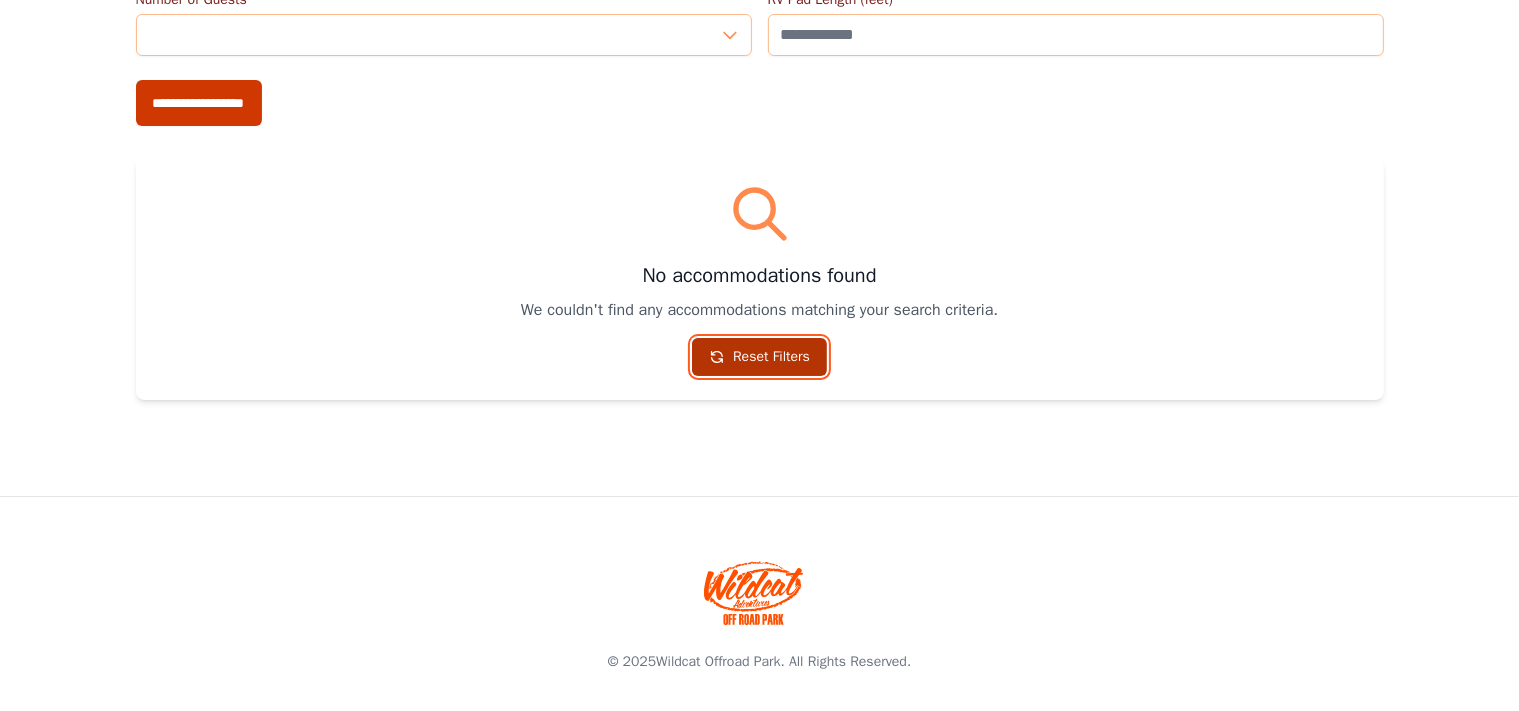 click on "Reset Filters" at bounding box center (759, 357) 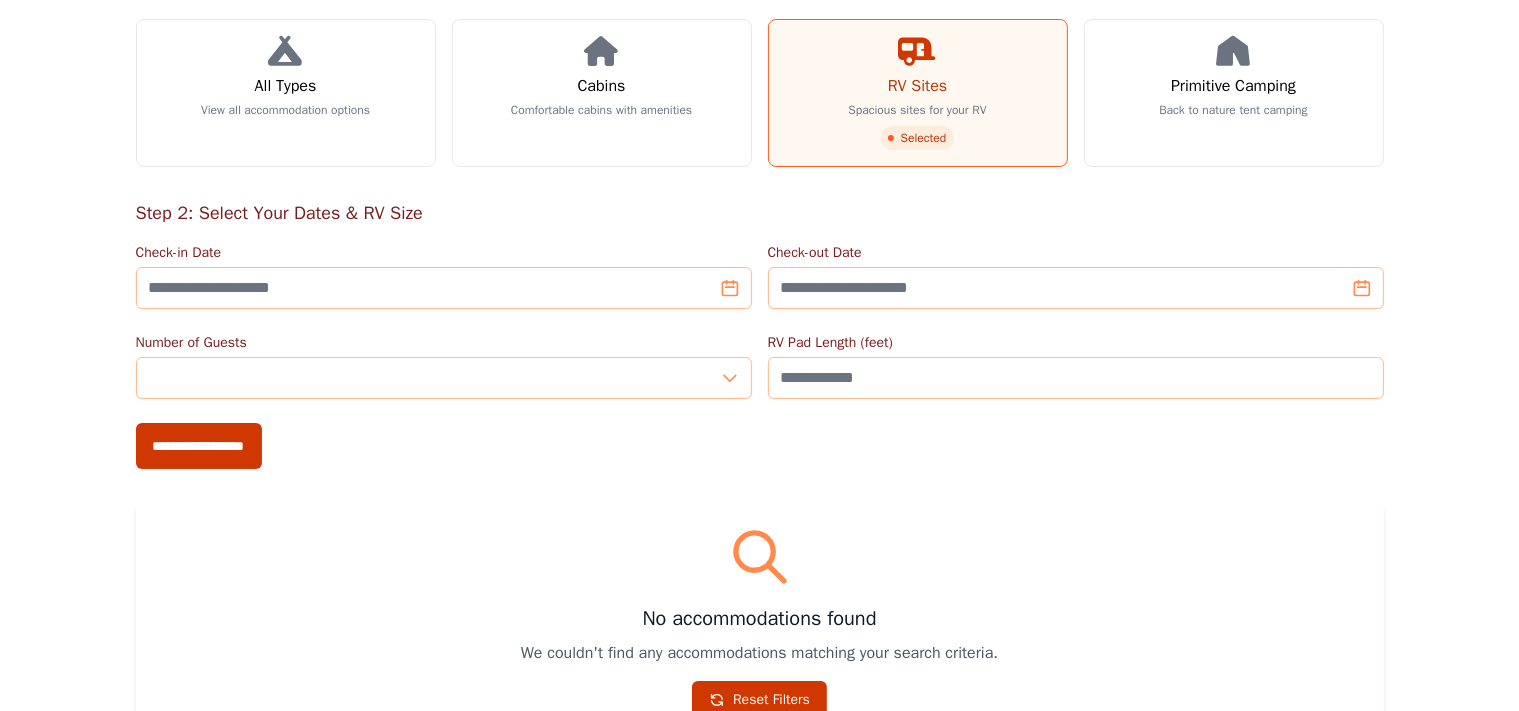 scroll, scrollTop: 140, scrollLeft: 0, axis: vertical 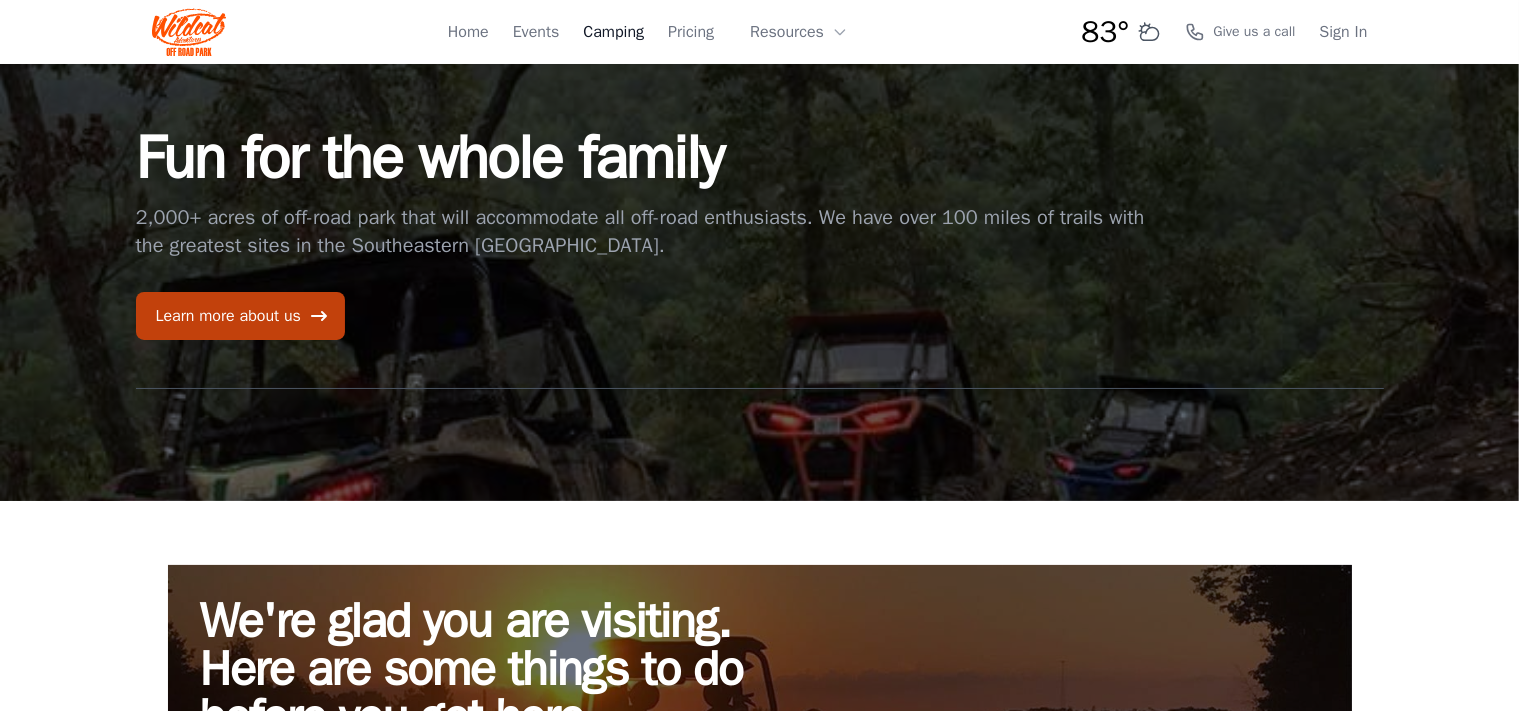 click on "Camping" at bounding box center (613, 32) 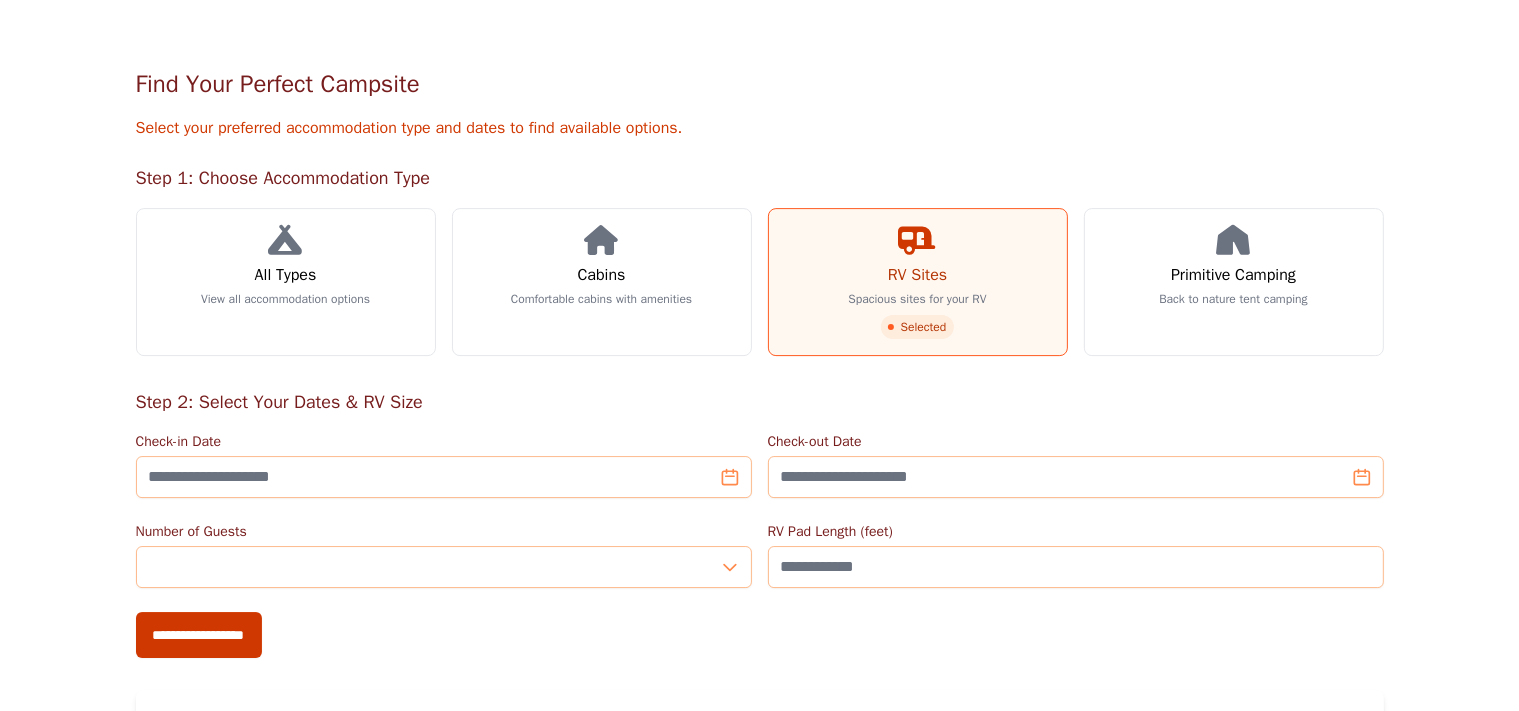 scroll, scrollTop: 140, scrollLeft: 0, axis: vertical 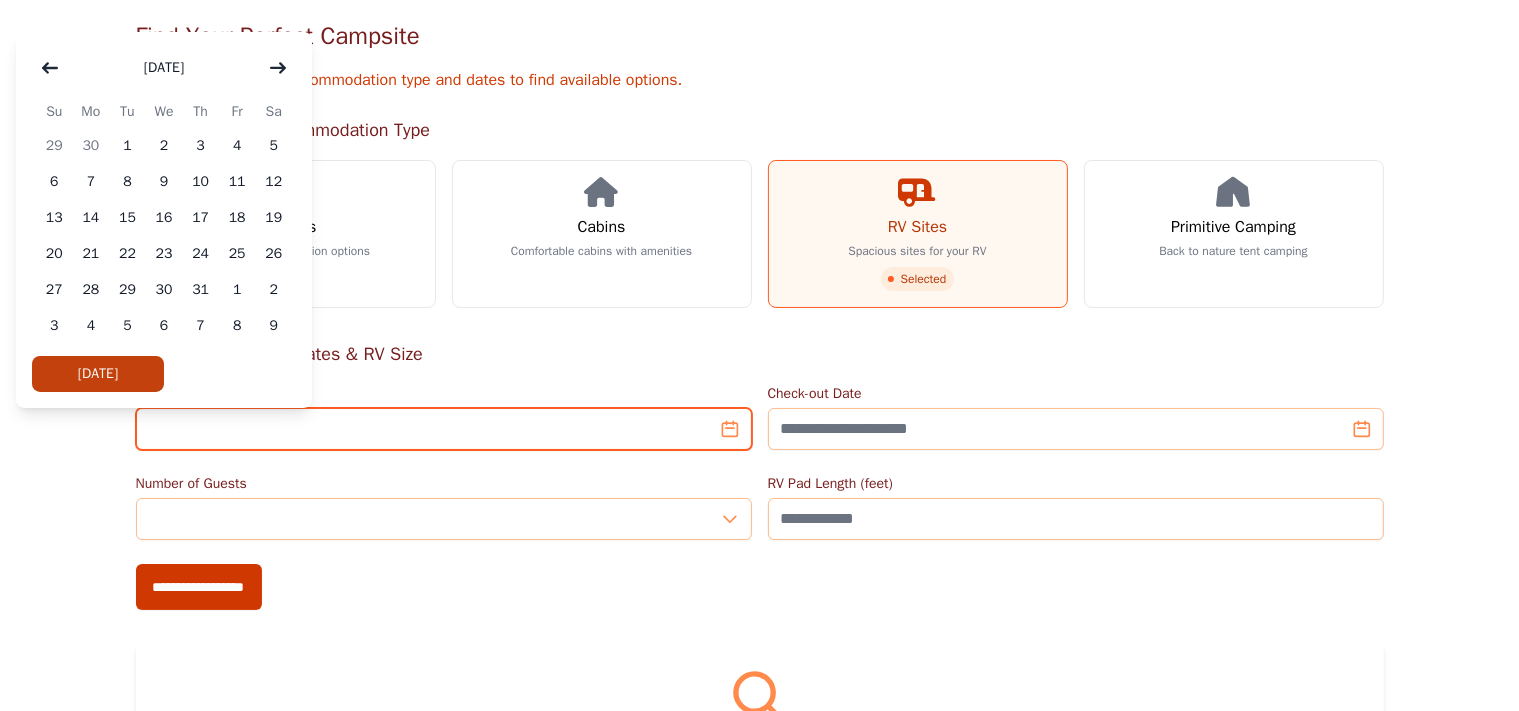 click on "Check-in Date" at bounding box center [444, 429] 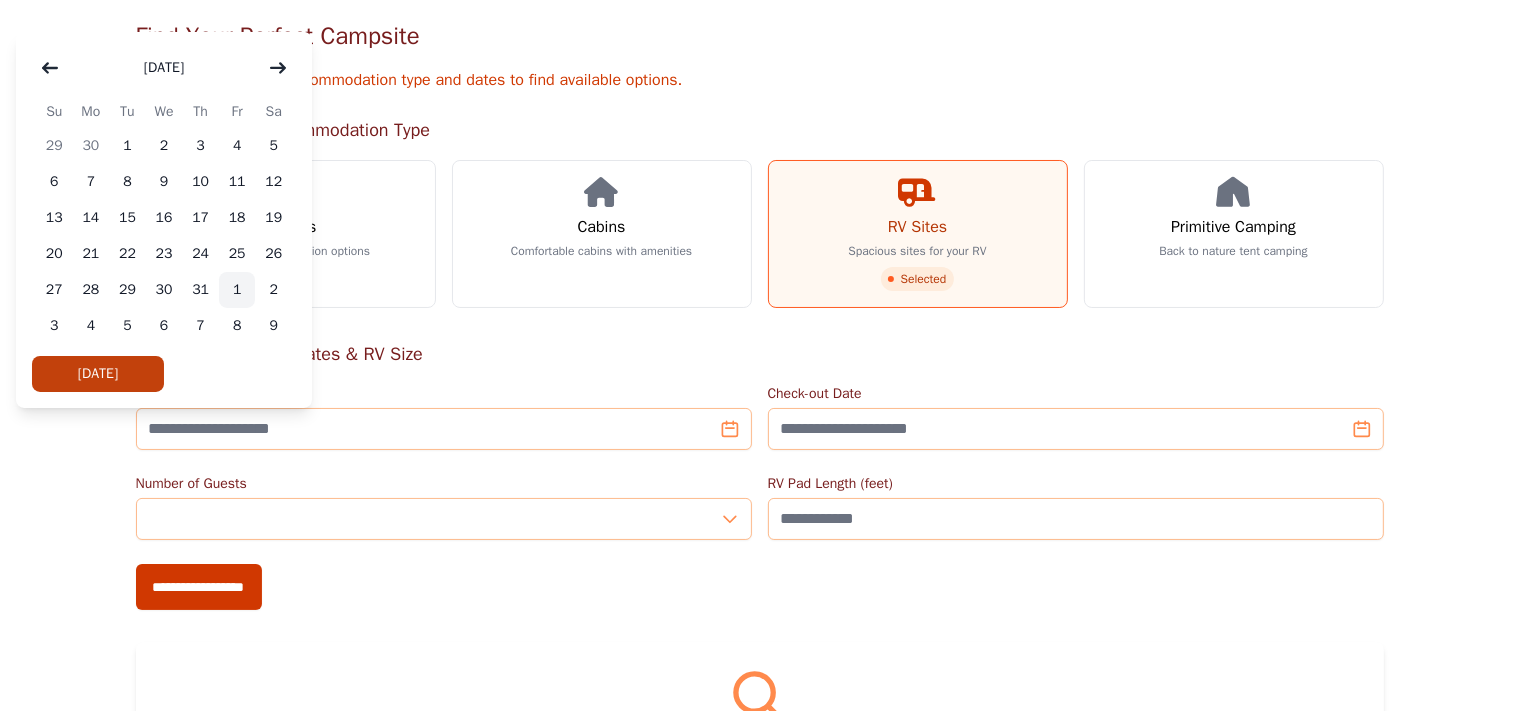 click on "1" at bounding box center [237, 290] 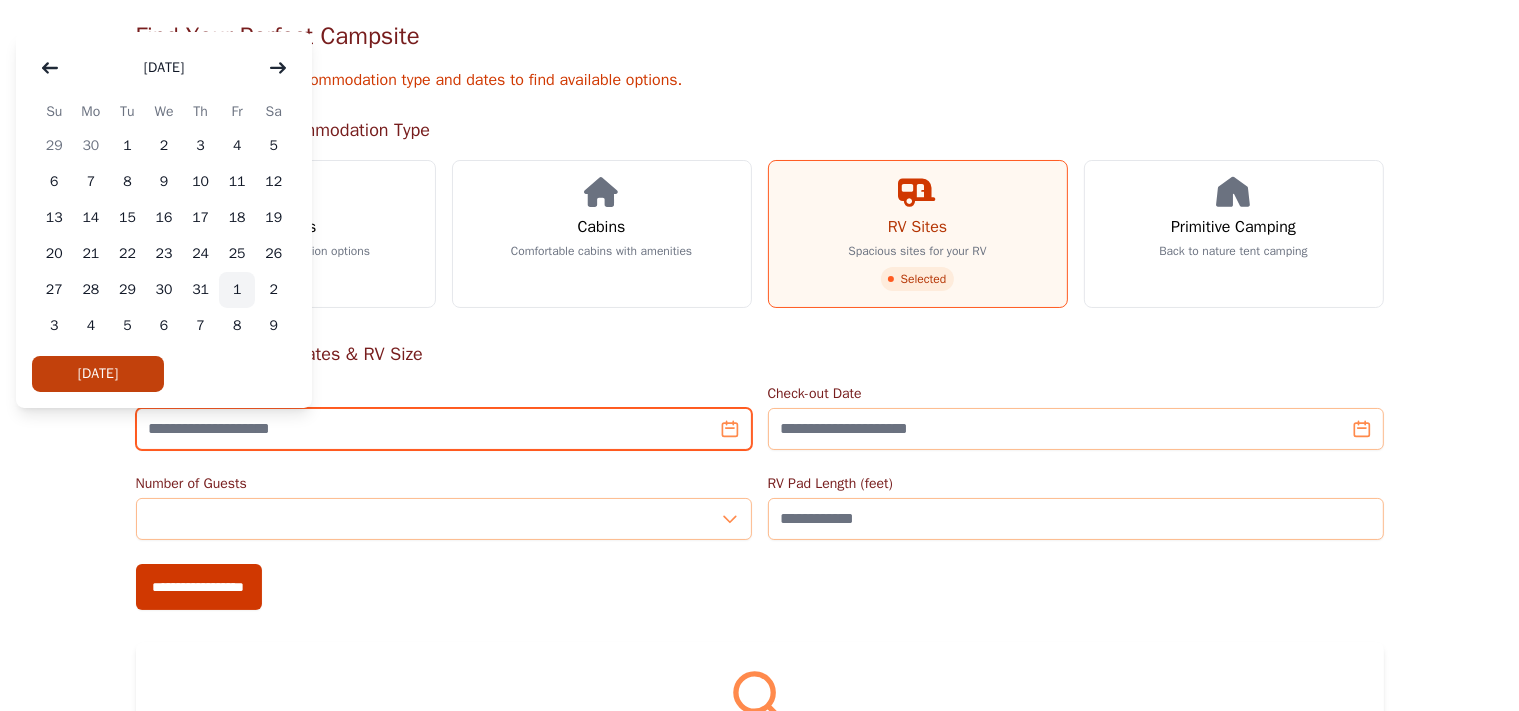 type on "**********" 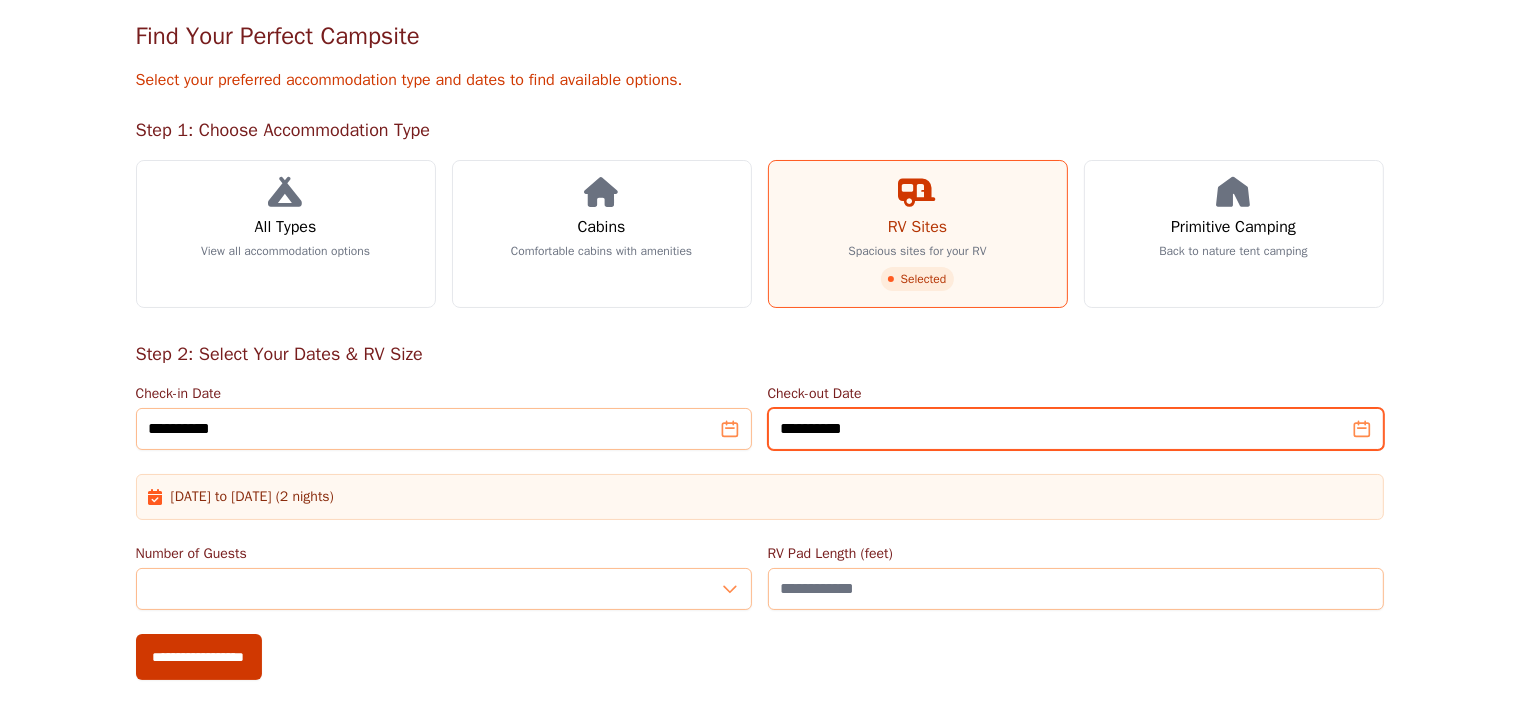 click on "**********" at bounding box center (1076, 429) 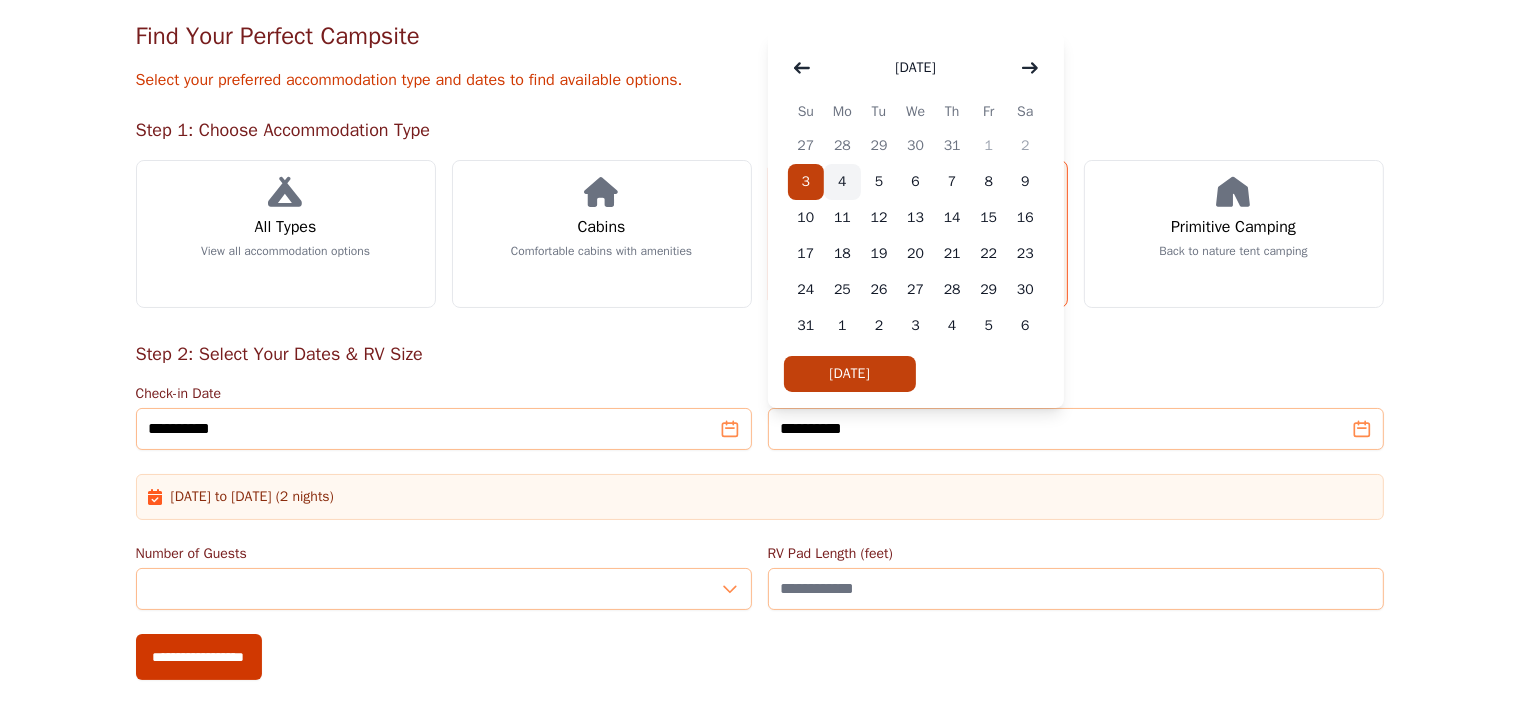 click on "4" at bounding box center (842, 182) 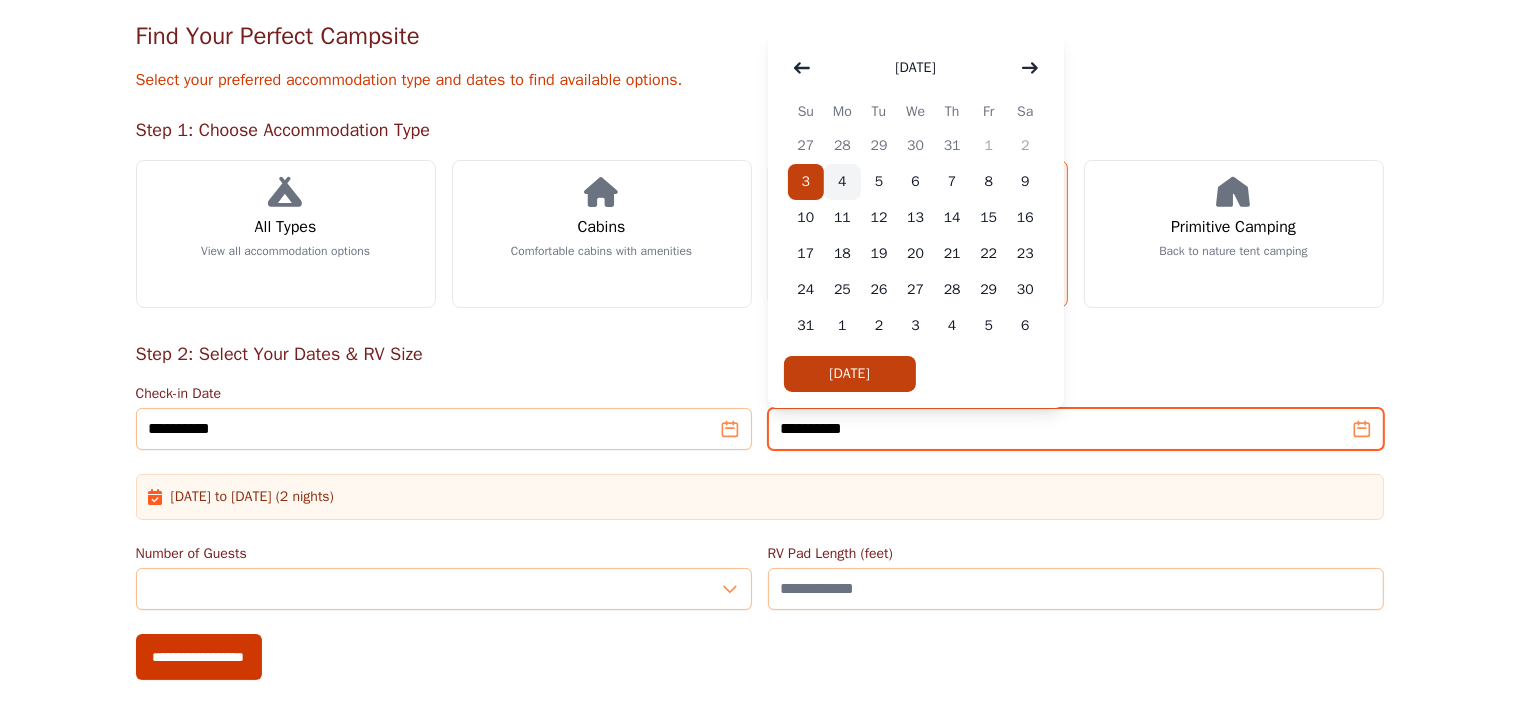 type on "**********" 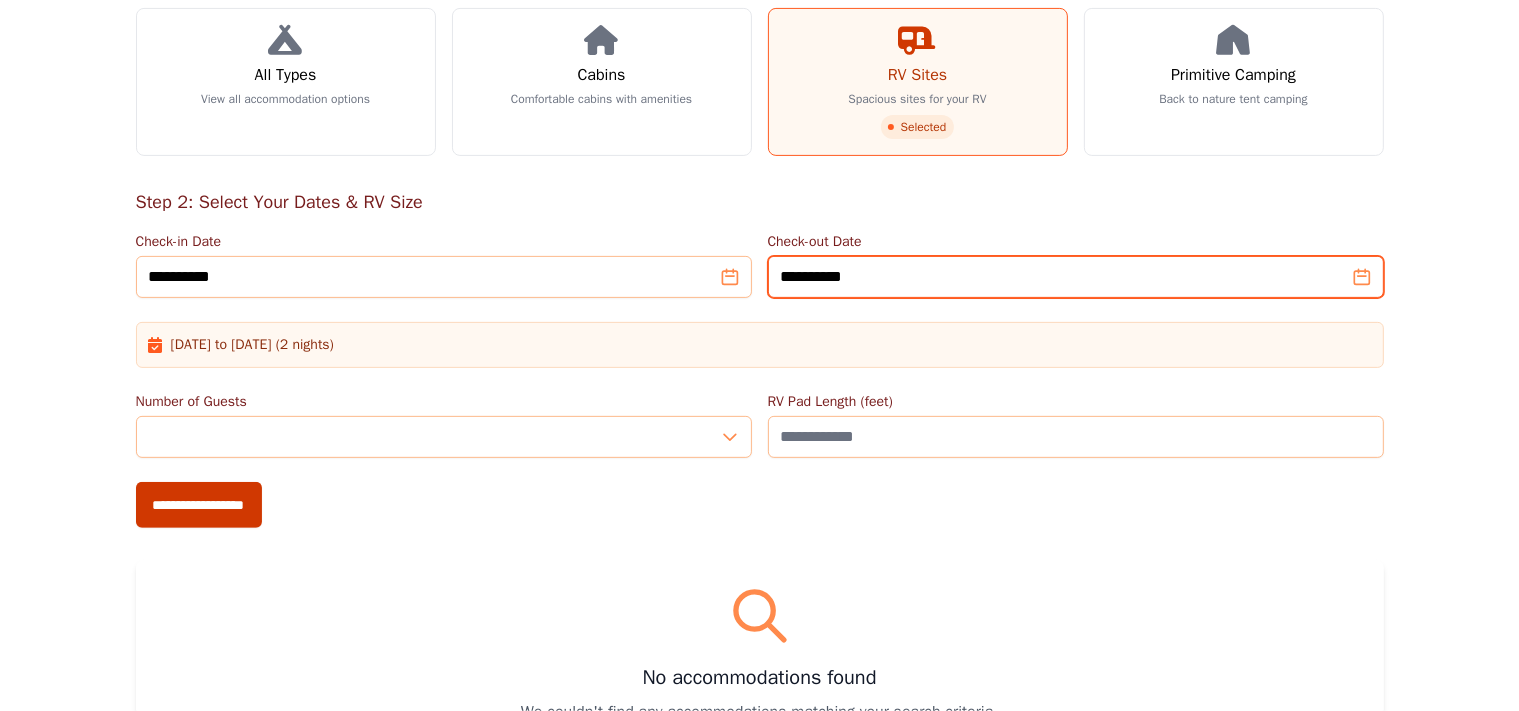 scroll, scrollTop: 422, scrollLeft: 0, axis: vertical 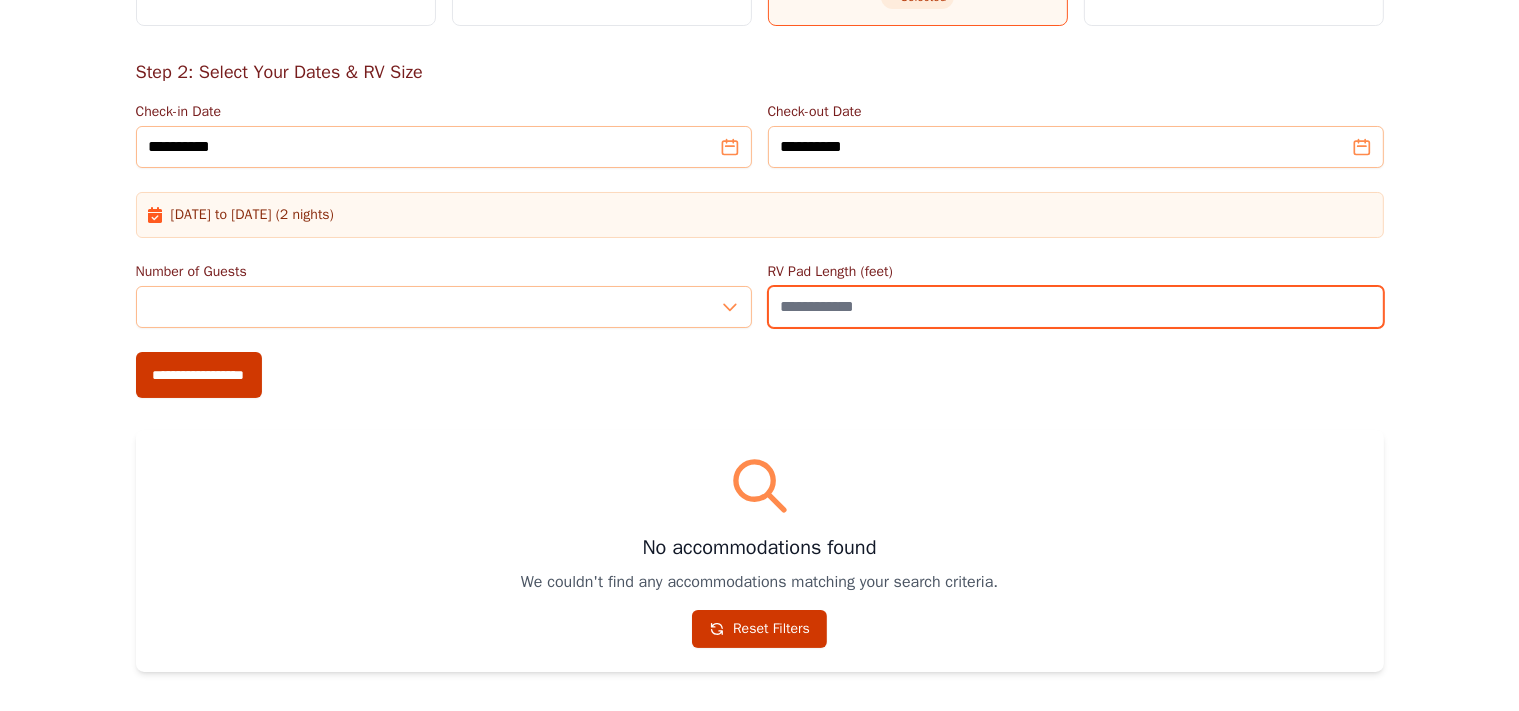 click on "RV Pad Length (feet)" at bounding box center [1076, 307] 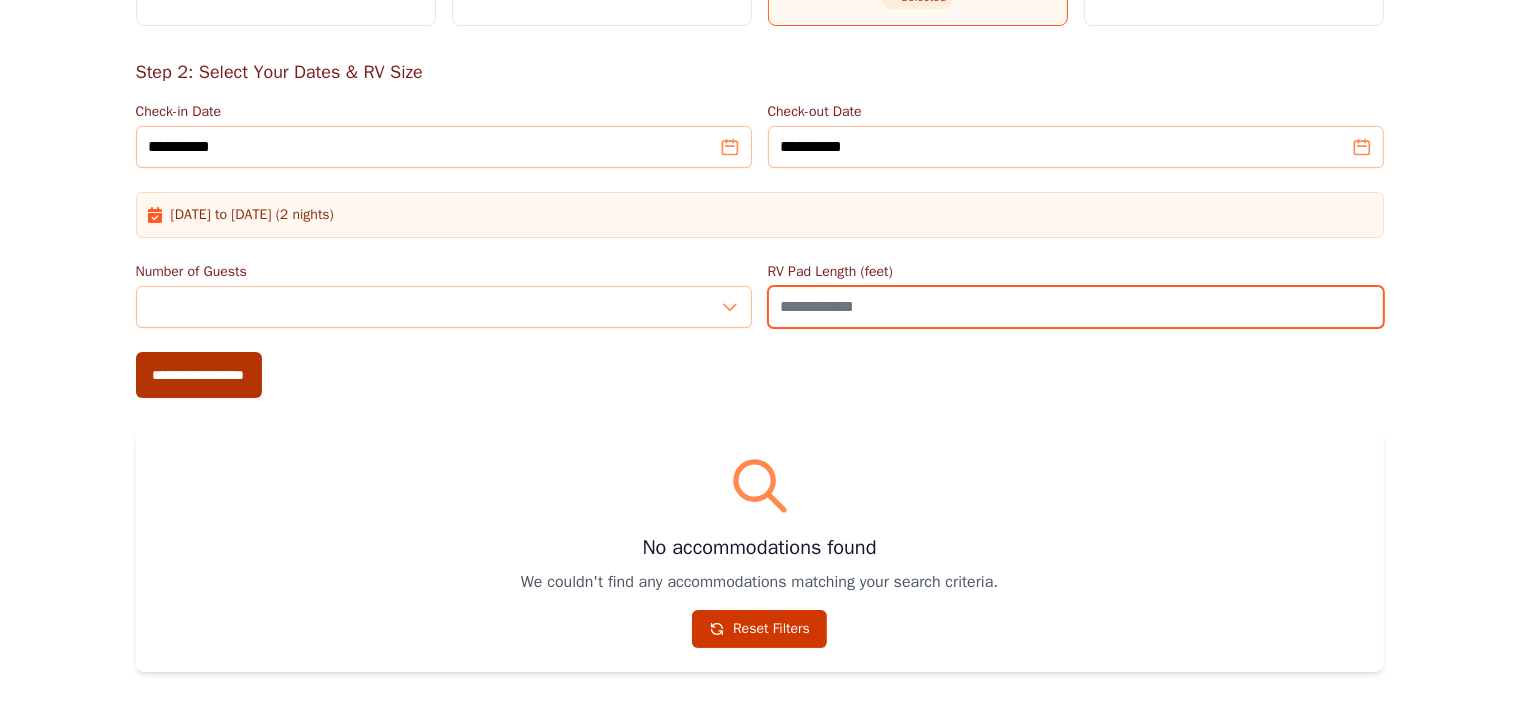 type on "**" 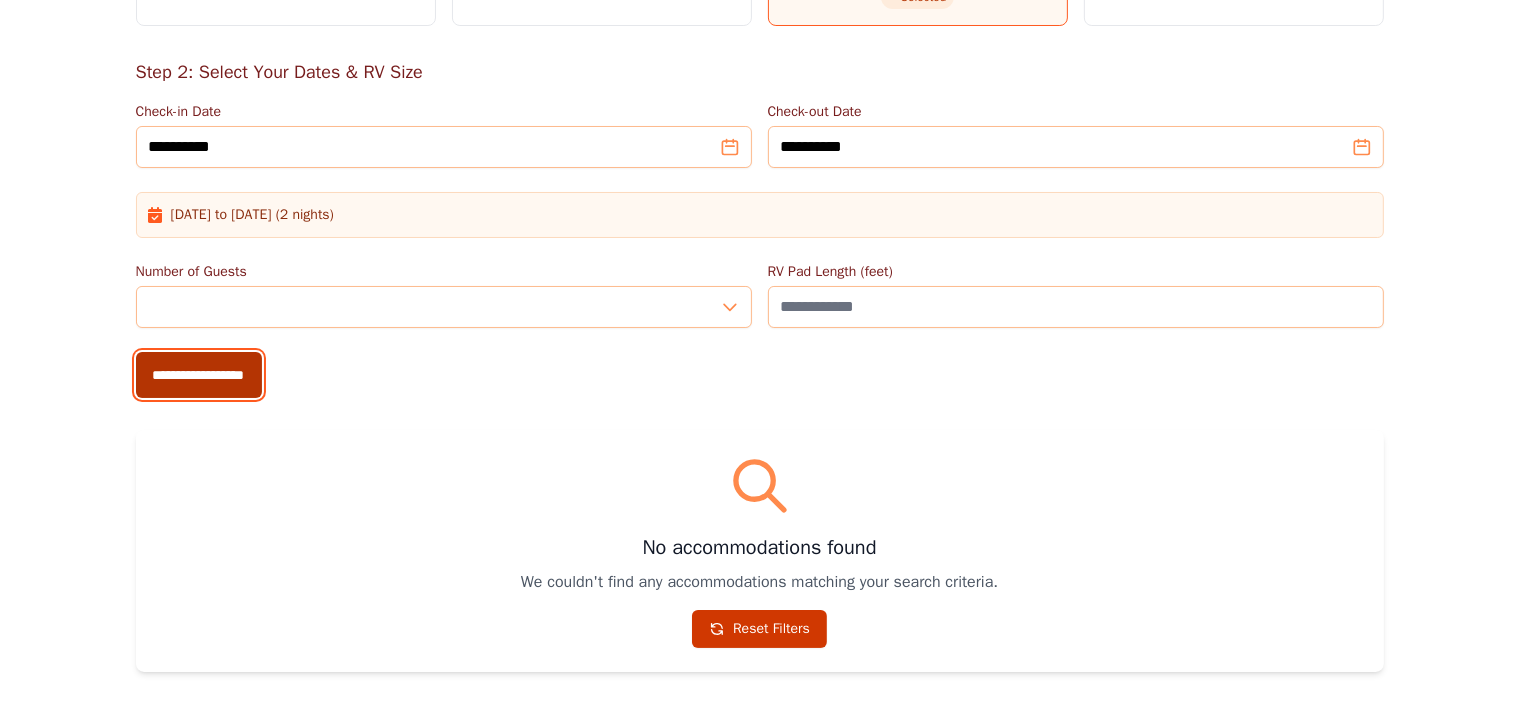 click on "**********" at bounding box center [199, 375] 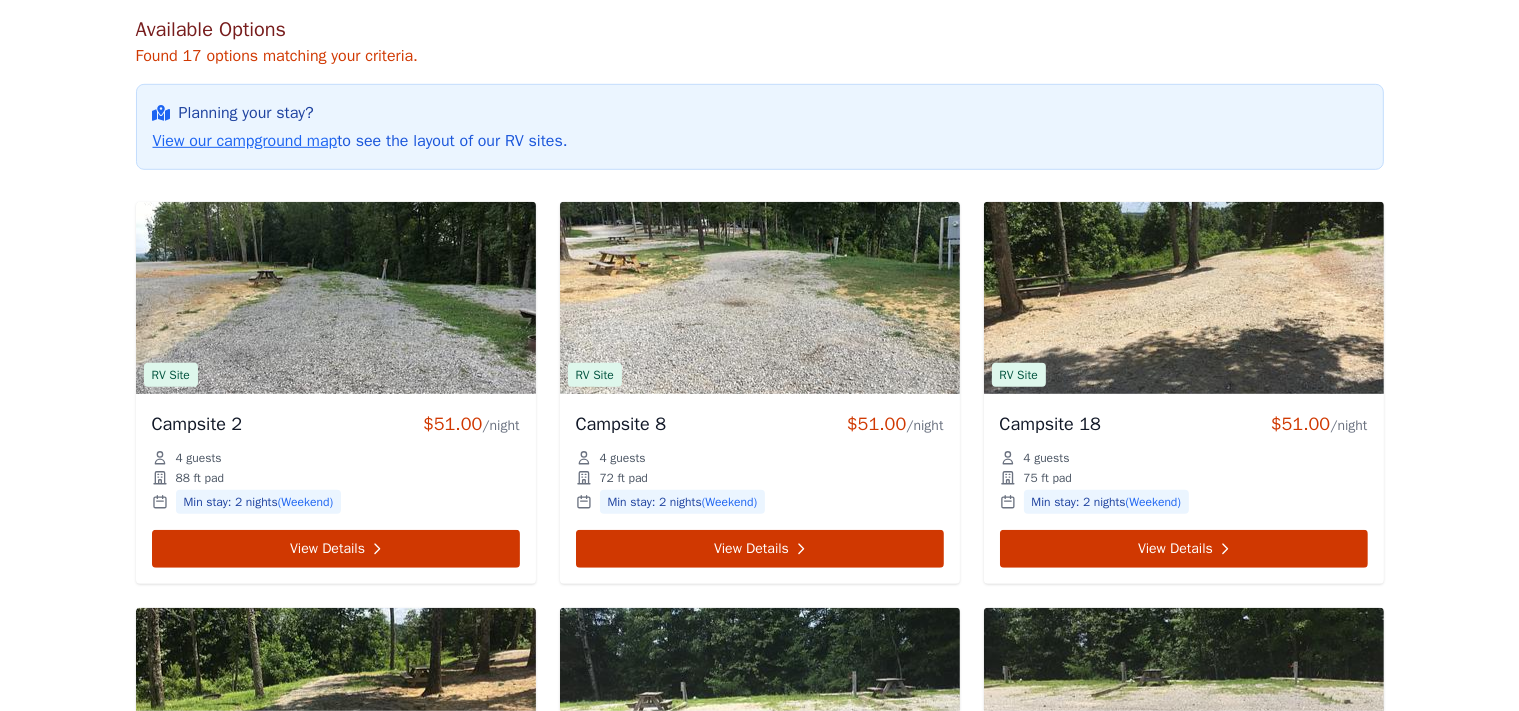 scroll, scrollTop: 985, scrollLeft: 0, axis: vertical 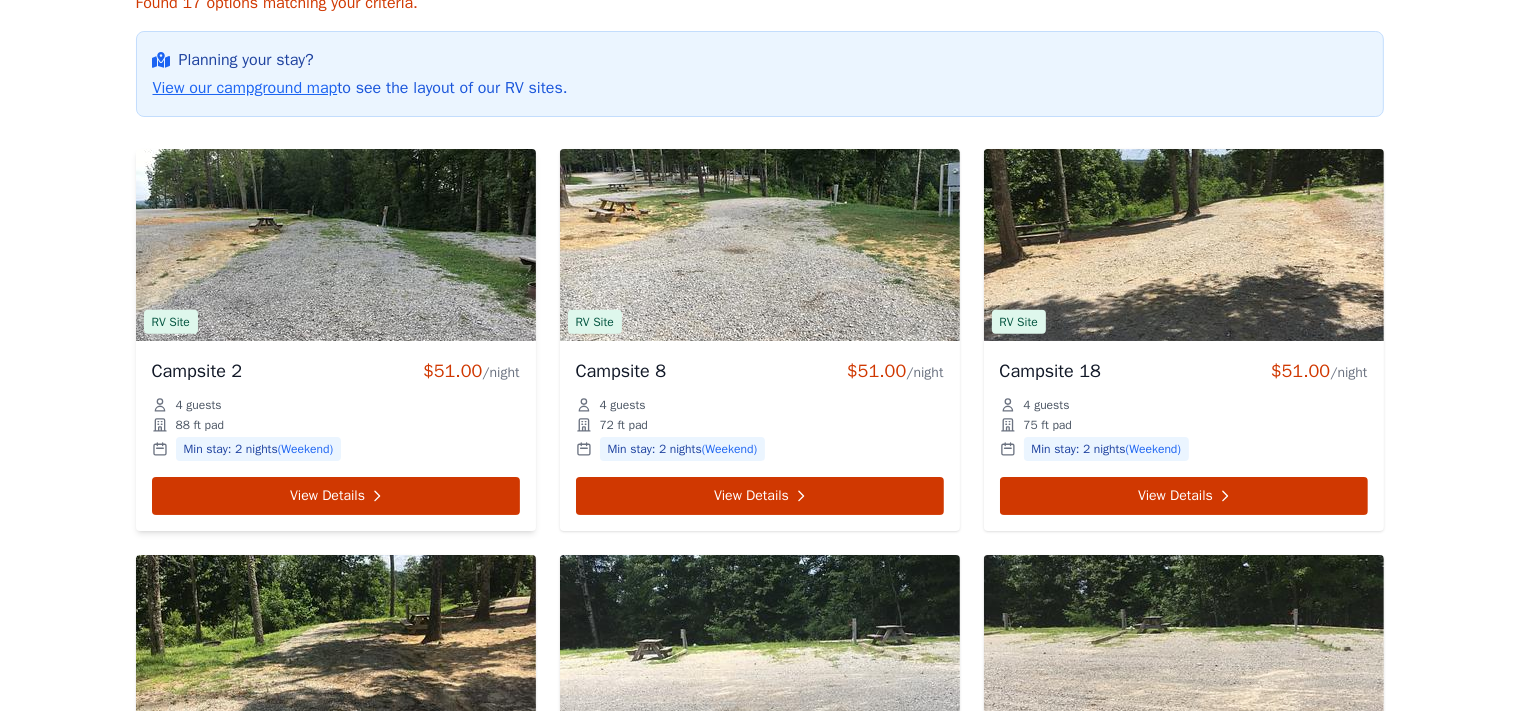 click at bounding box center (336, 245) 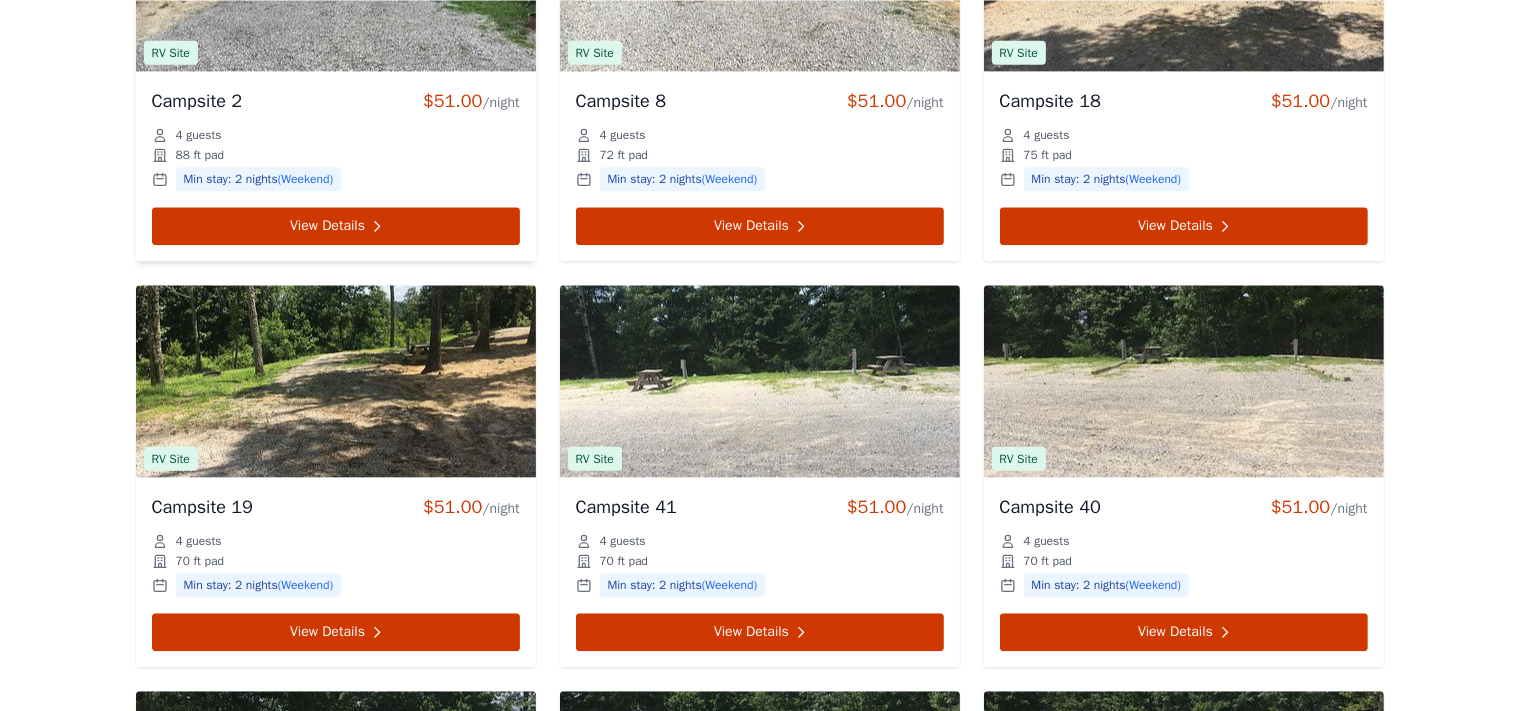 scroll, scrollTop: 1267, scrollLeft: 0, axis: vertical 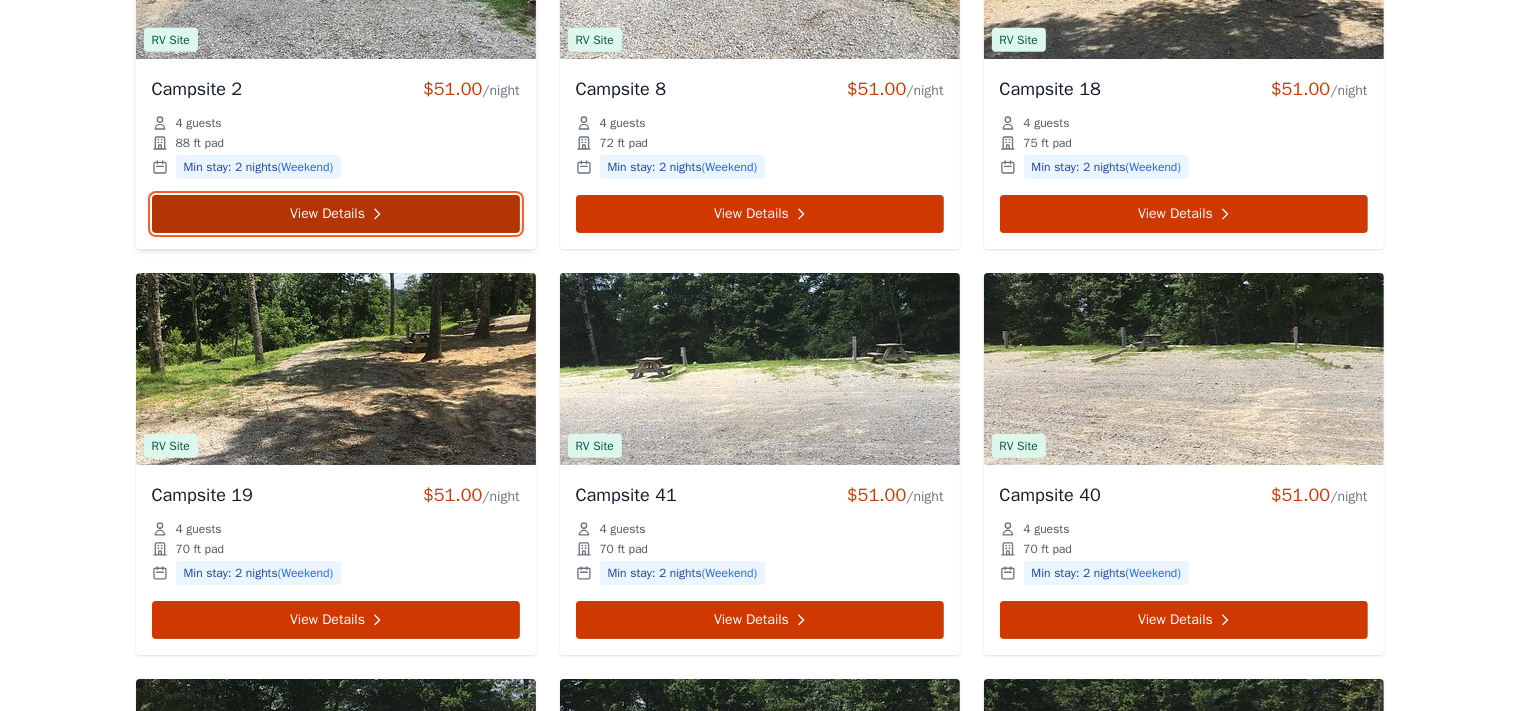 click on "View Details" at bounding box center [336, 214] 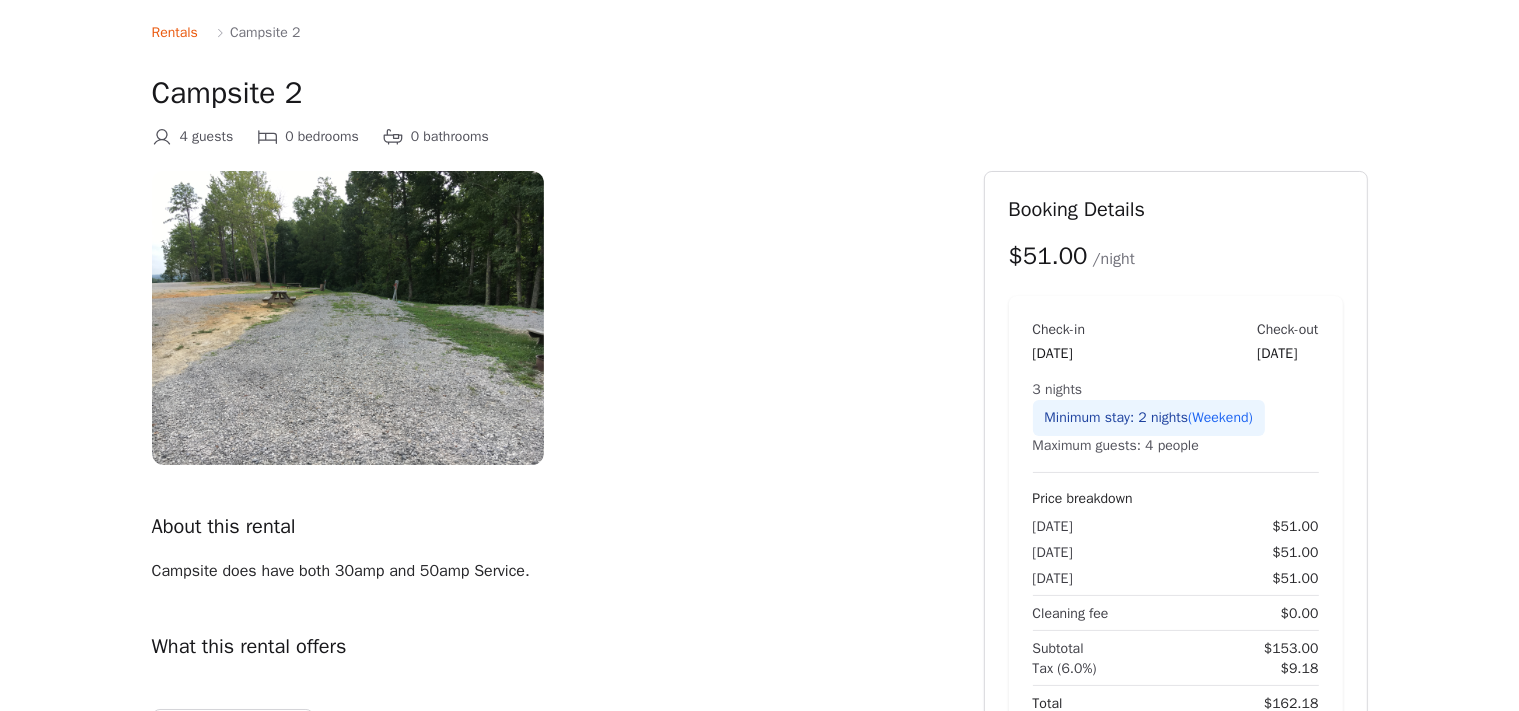 scroll, scrollTop: 0, scrollLeft: 0, axis: both 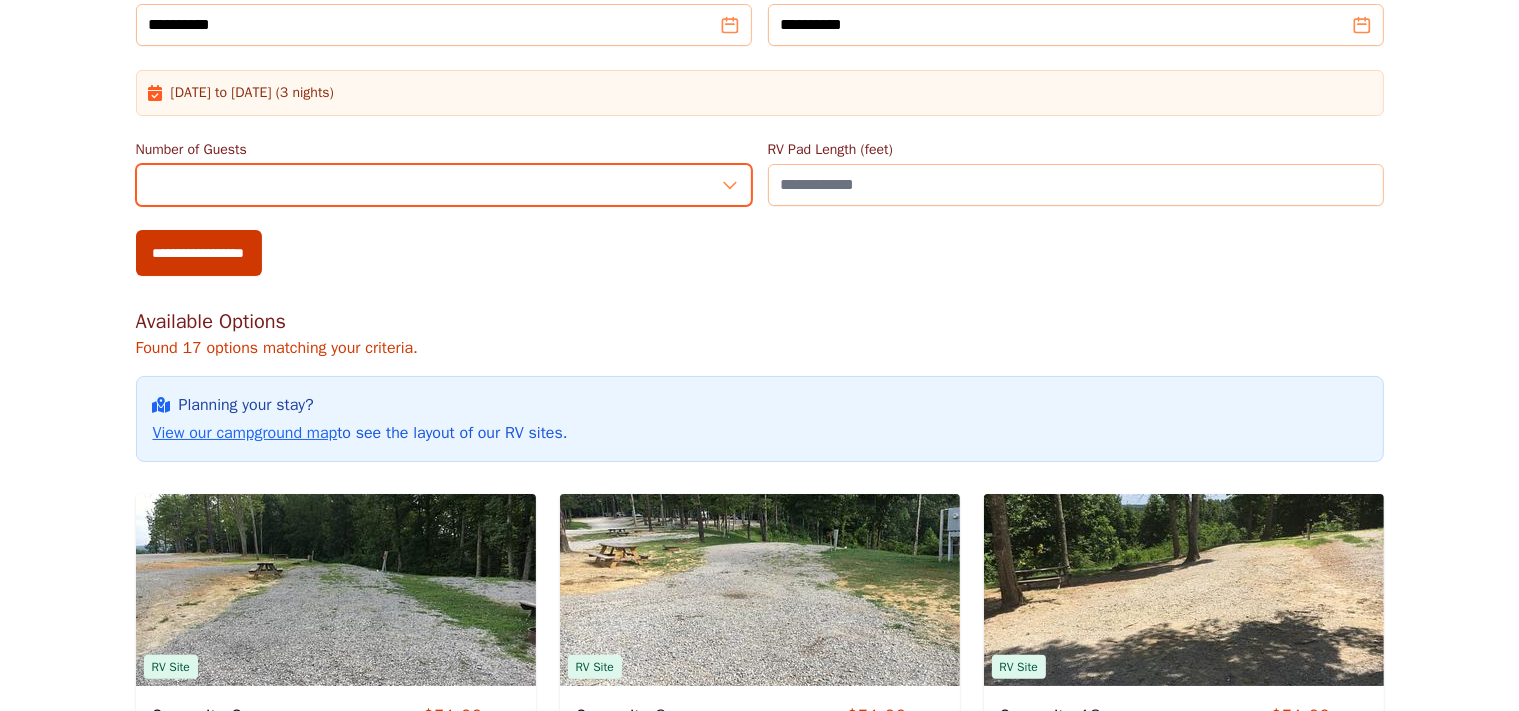 drag, startPoint x: 584, startPoint y: 170, endPoint x: 45, endPoint y: 218, distance: 541.13306 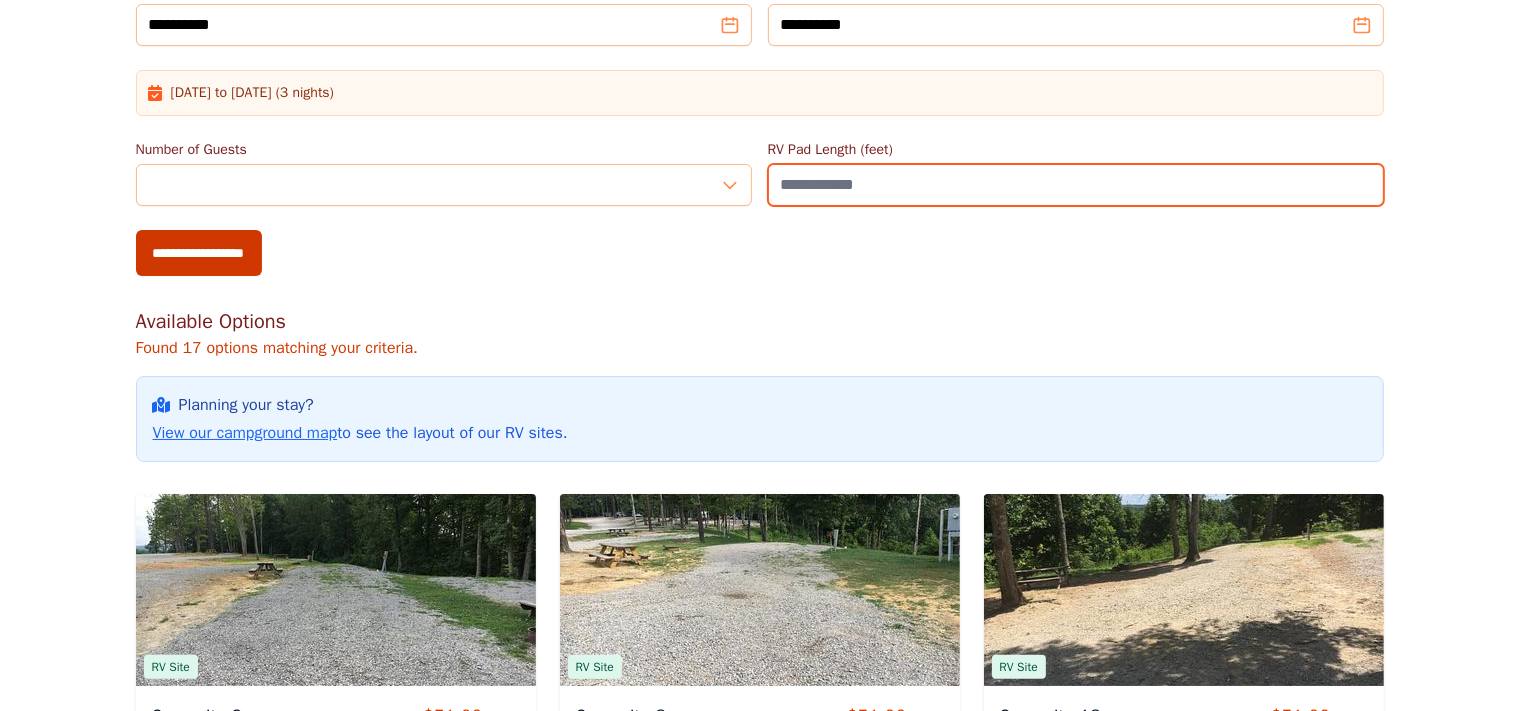 drag, startPoint x: 842, startPoint y: 186, endPoint x: 686, endPoint y: 181, distance: 156.08011 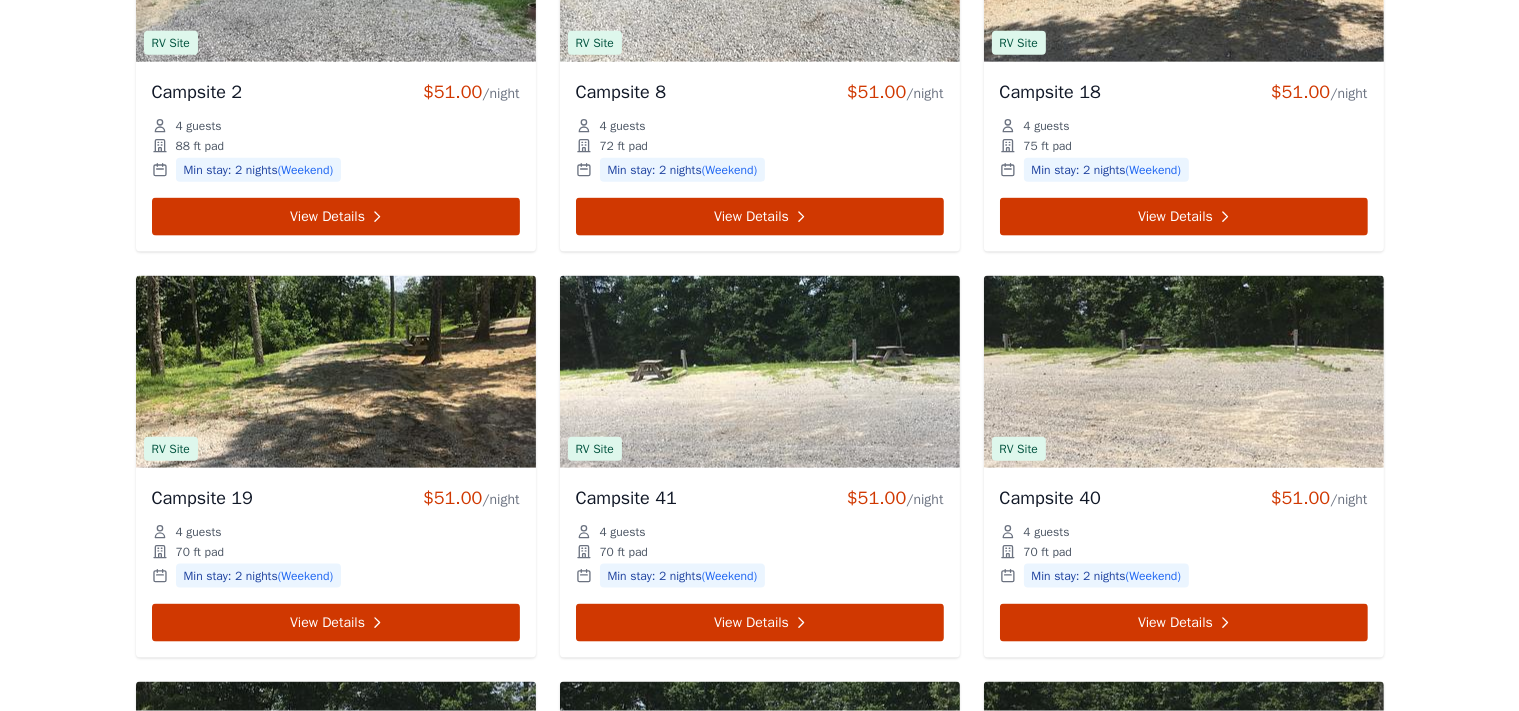 scroll, scrollTop: 985, scrollLeft: 0, axis: vertical 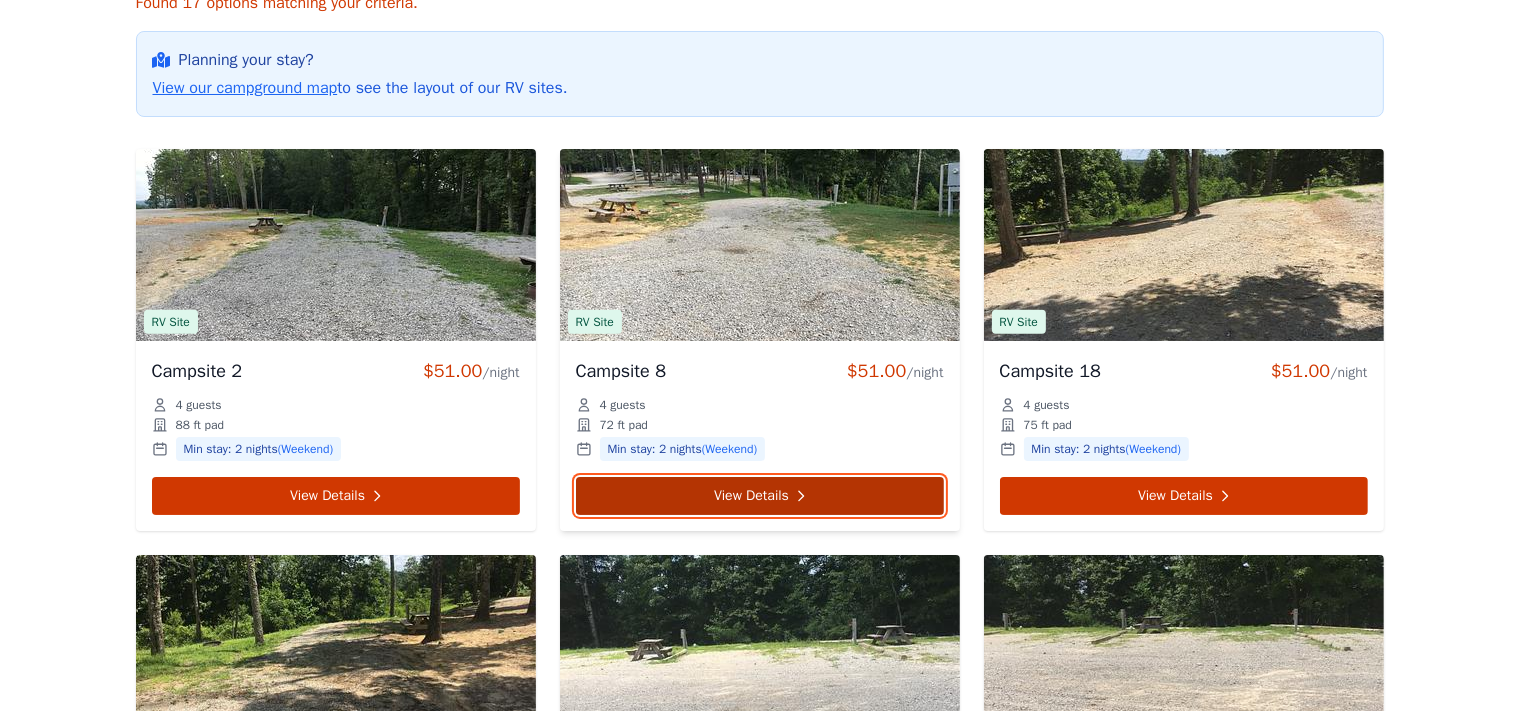 click on "View Details" at bounding box center [760, 496] 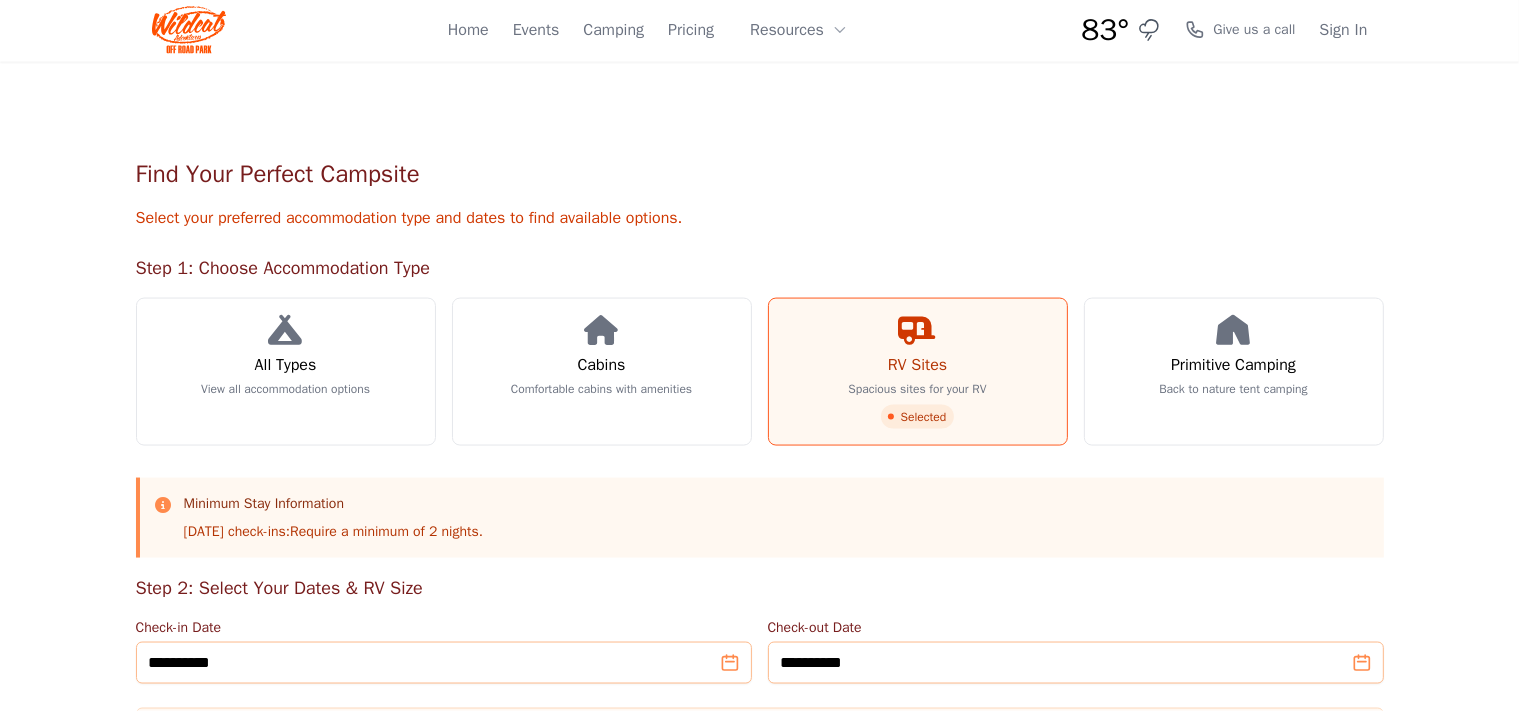 scroll, scrollTop: 0, scrollLeft: 0, axis: both 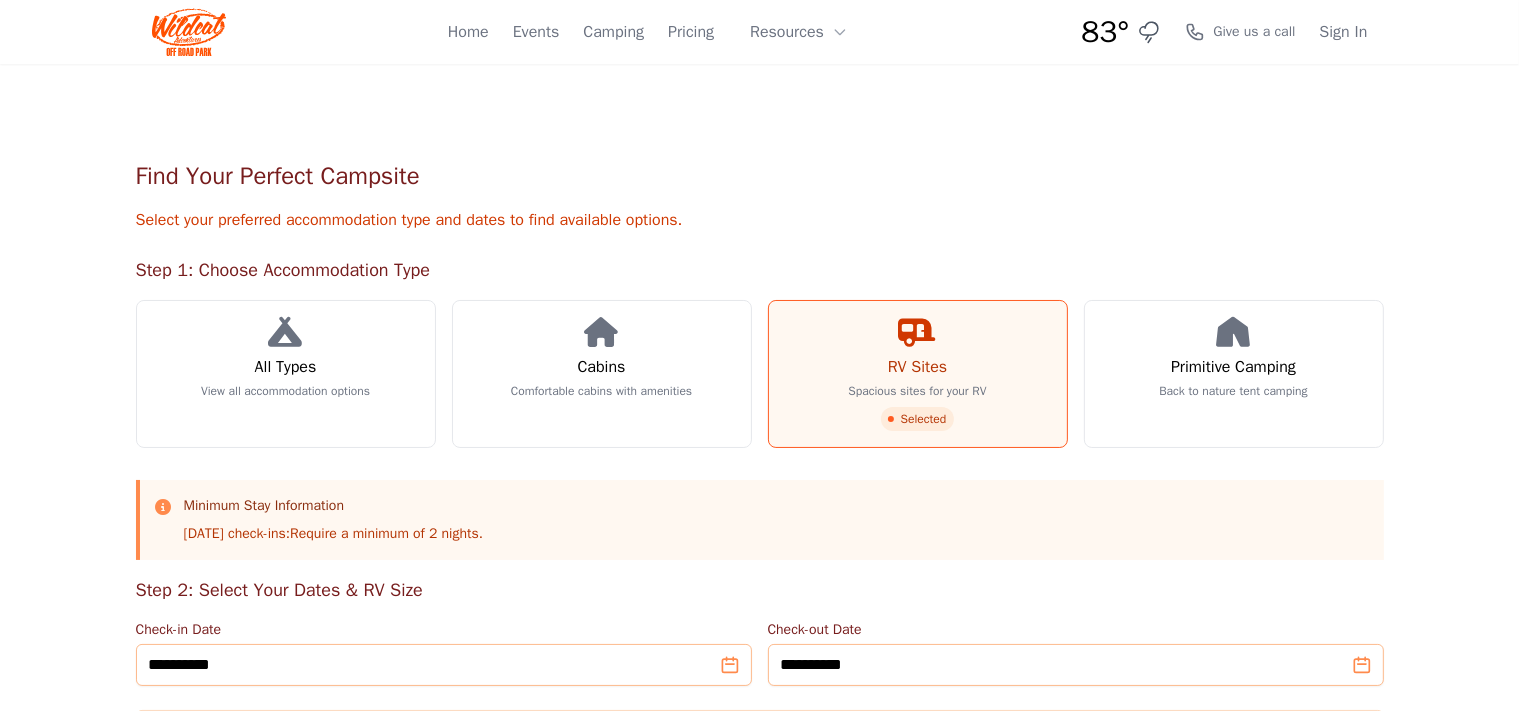 click on "Find Your Perfect Campsite" at bounding box center (760, 176) 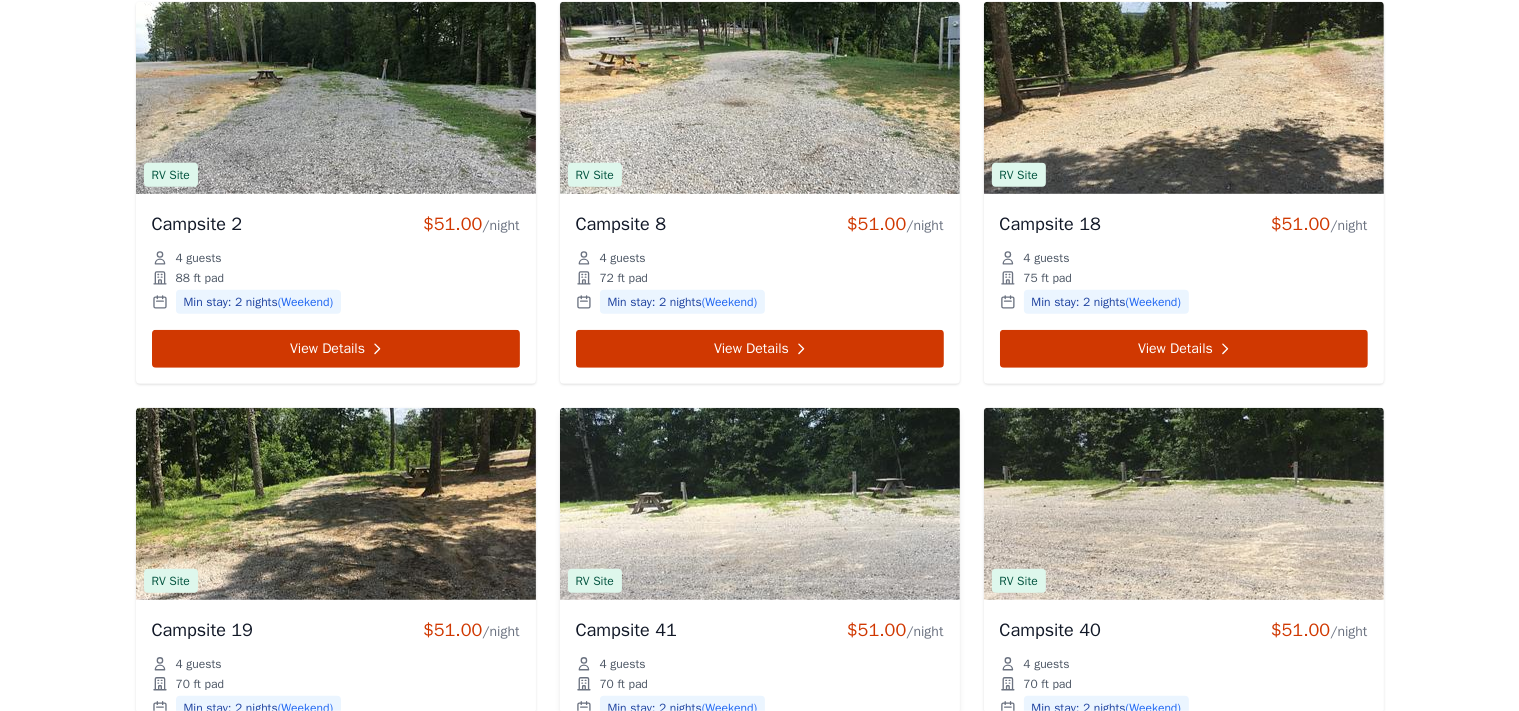 scroll, scrollTop: 1203, scrollLeft: 0, axis: vertical 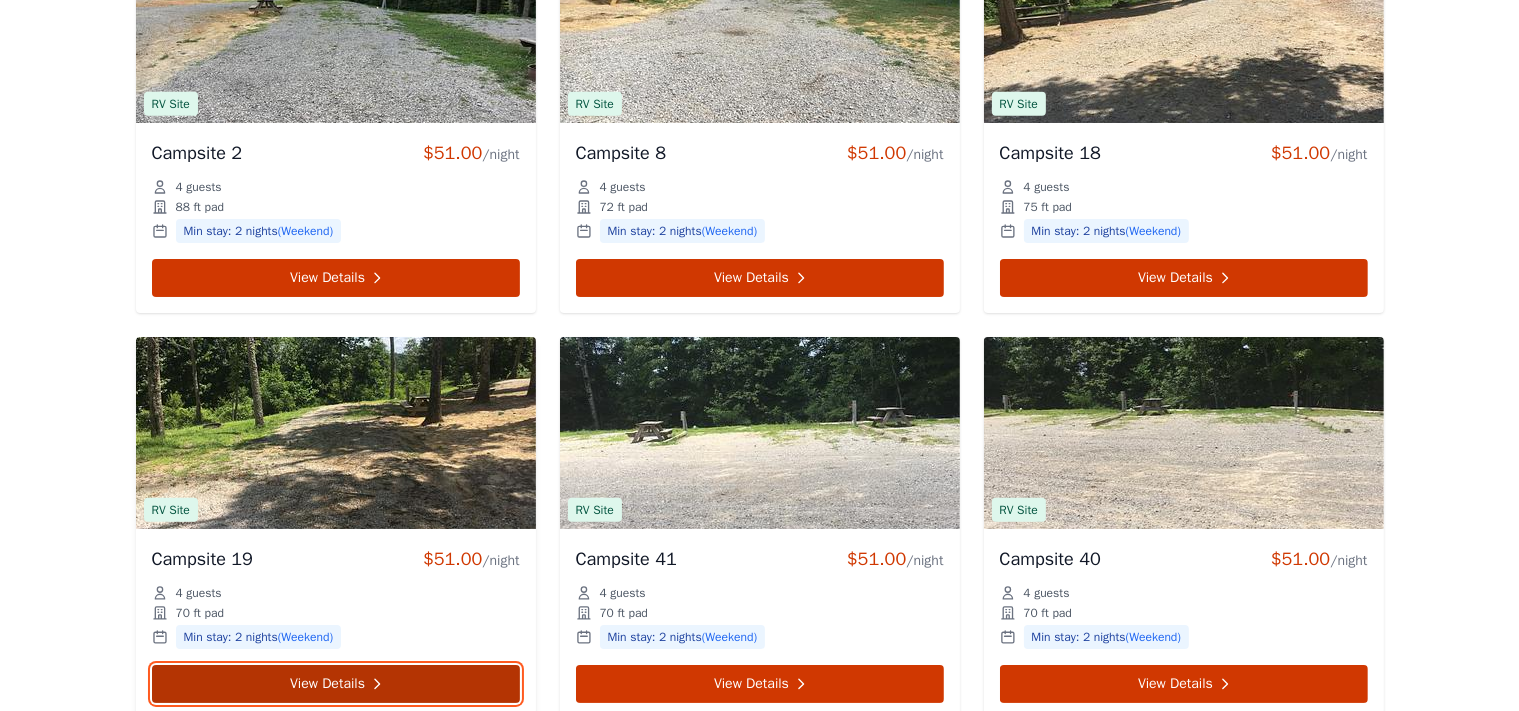 click on "View Details" at bounding box center [336, 684] 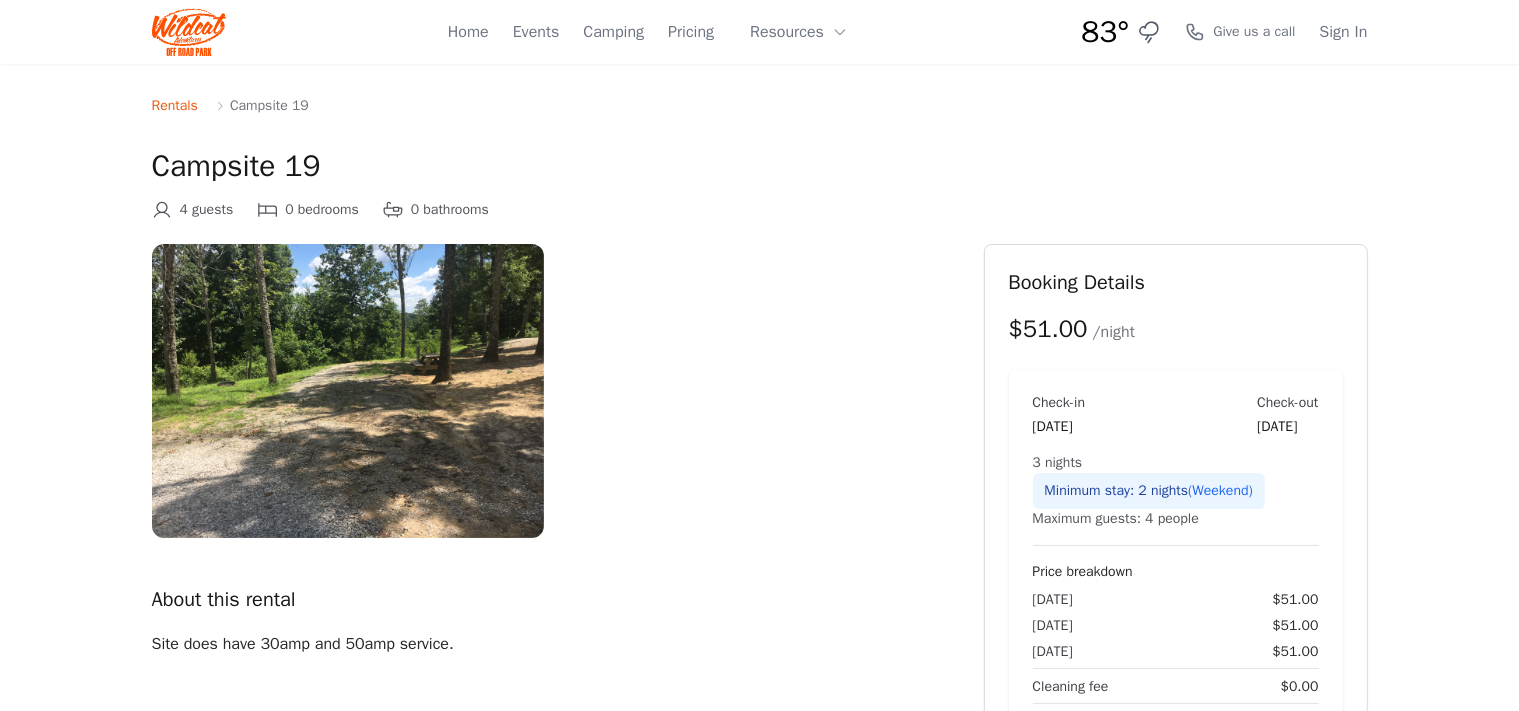 scroll, scrollTop: 1203, scrollLeft: 0, axis: vertical 